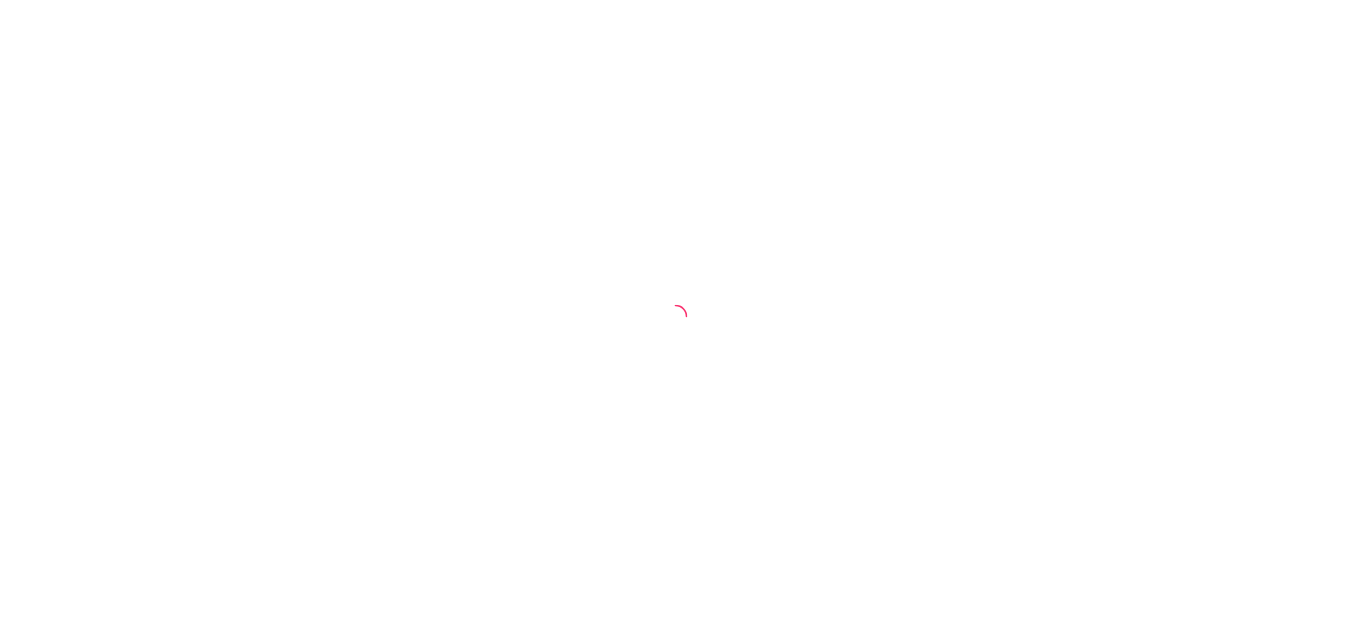 scroll, scrollTop: 0, scrollLeft: 0, axis: both 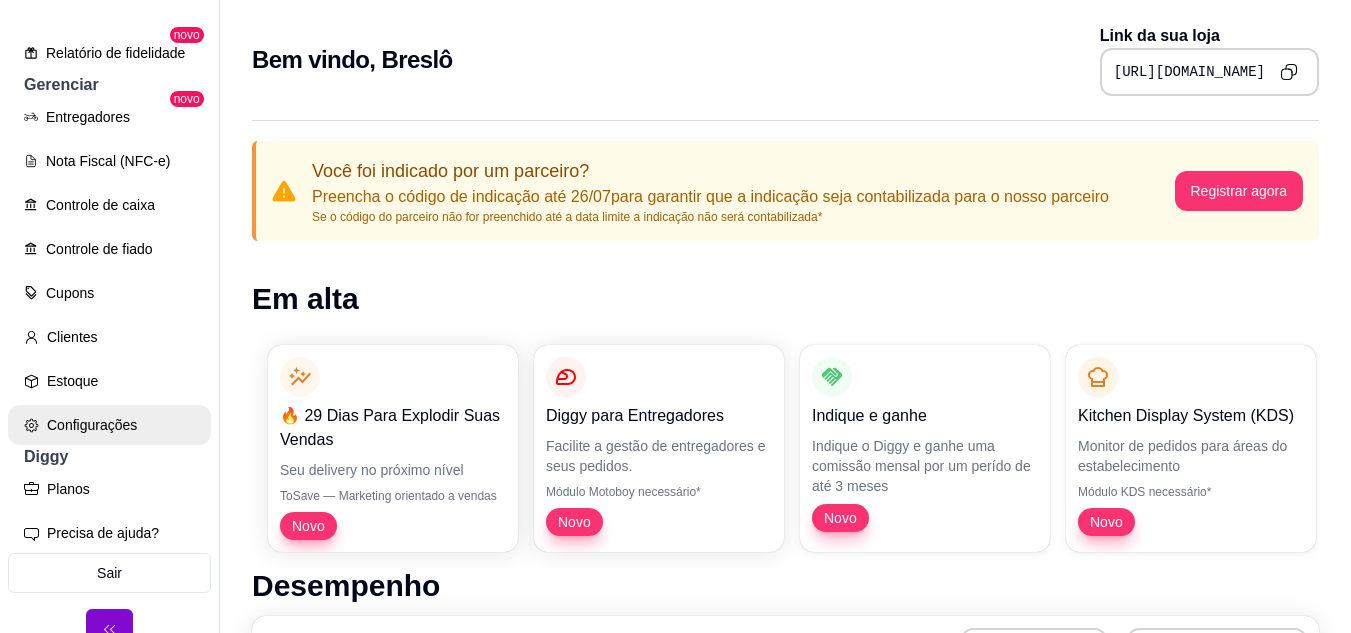 click on "Configurações" at bounding box center [109, 425] 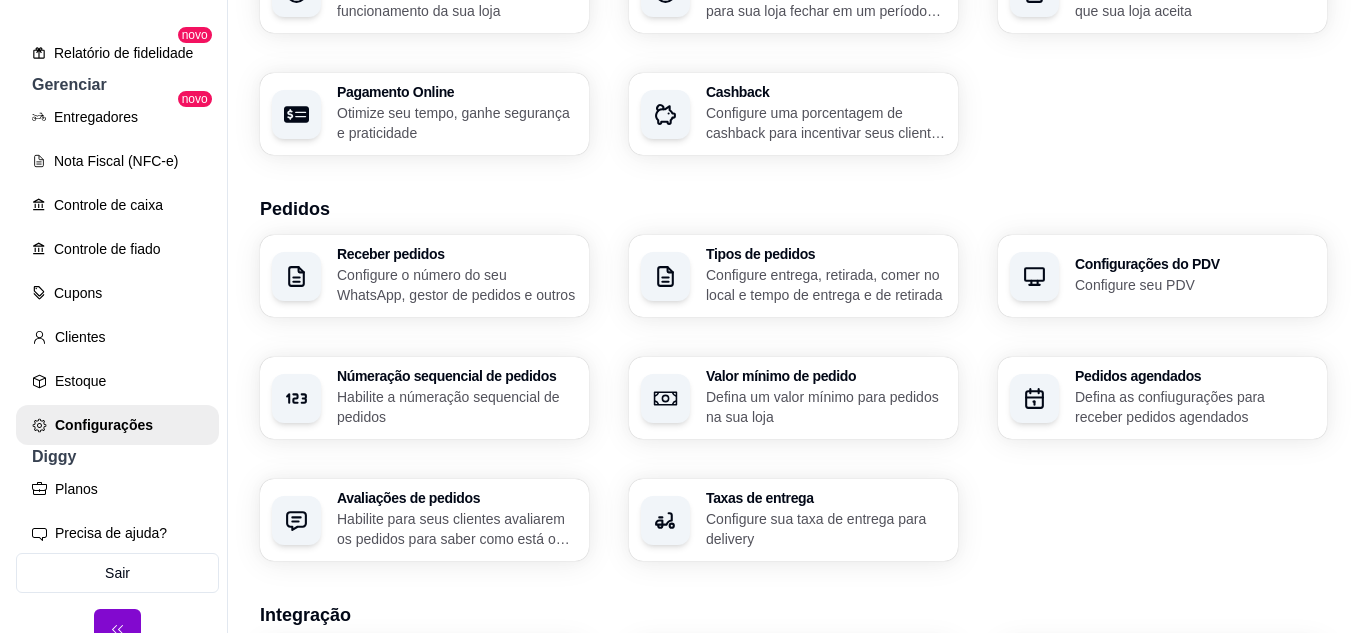 scroll, scrollTop: 300, scrollLeft: 0, axis: vertical 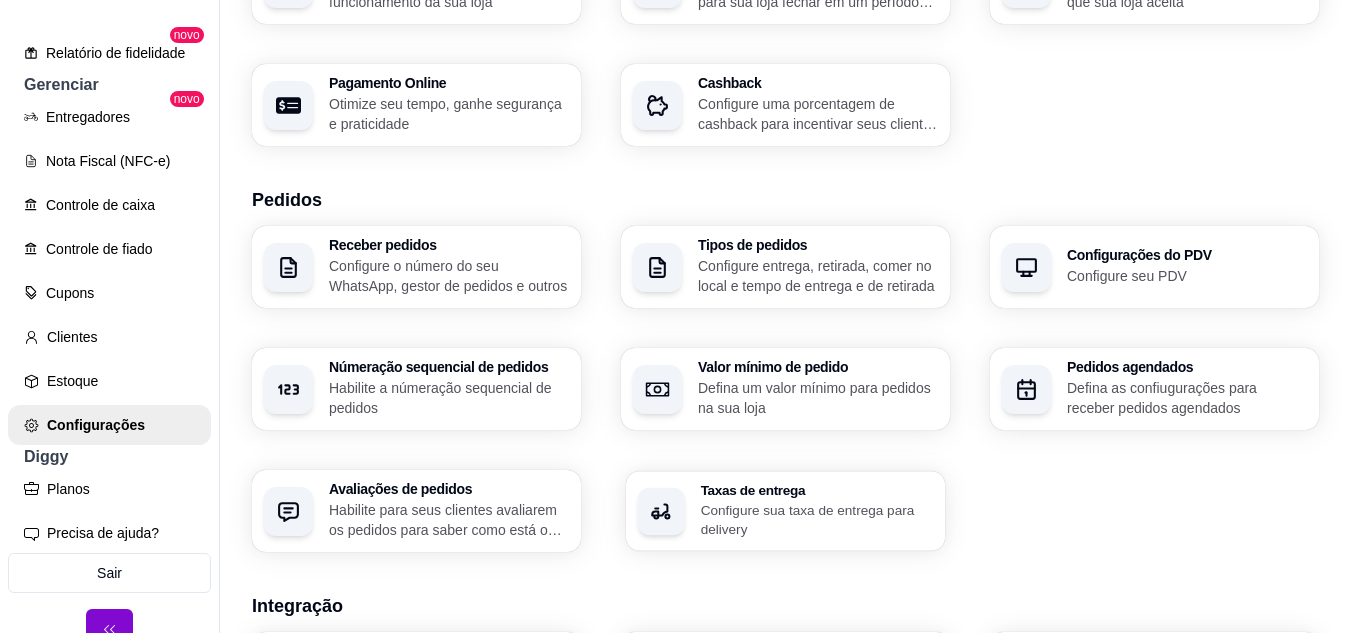 click on "Taxas de entrega" at bounding box center (817, 490) 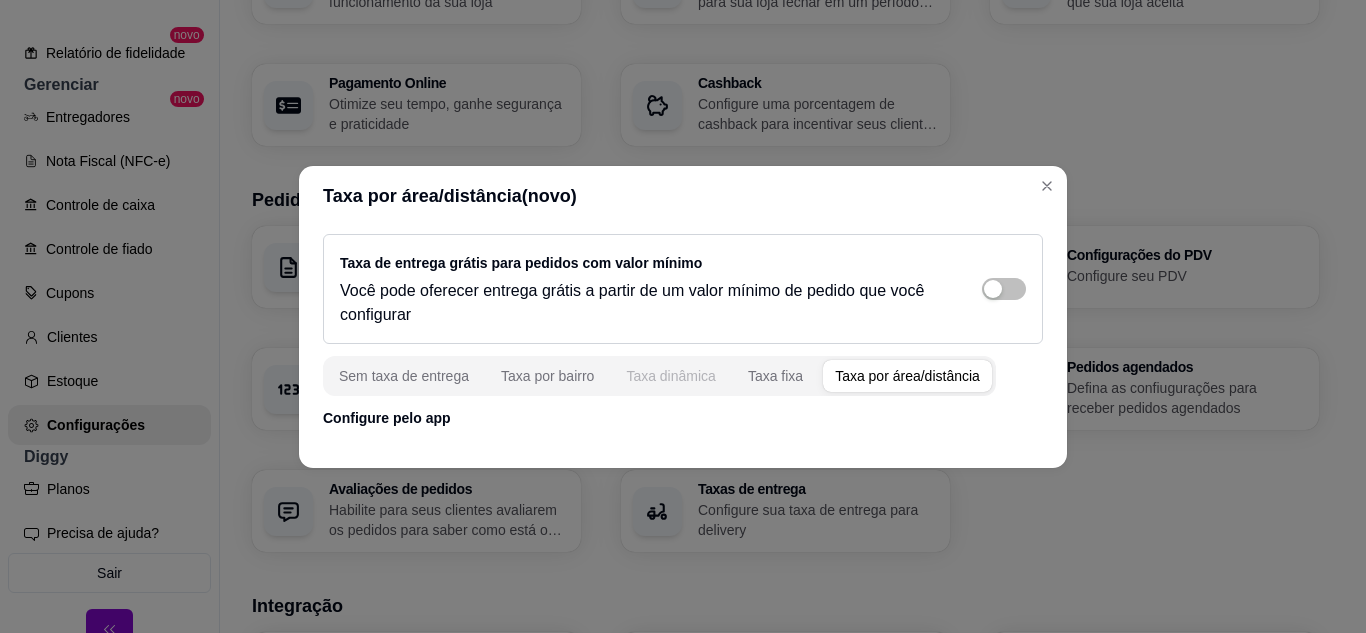 click on "Taxa dinâmica" at bounding box center [671, 376] 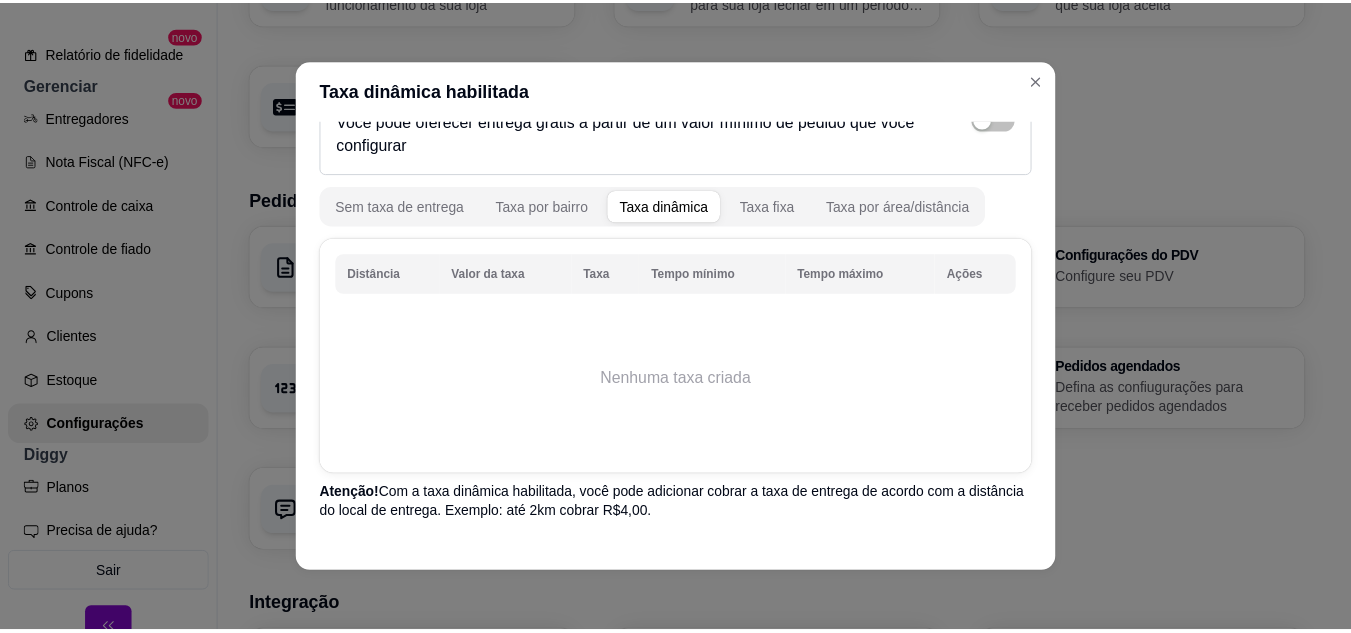scroll, scrollTop: 134, scrollLeft: 0, axis: vertical 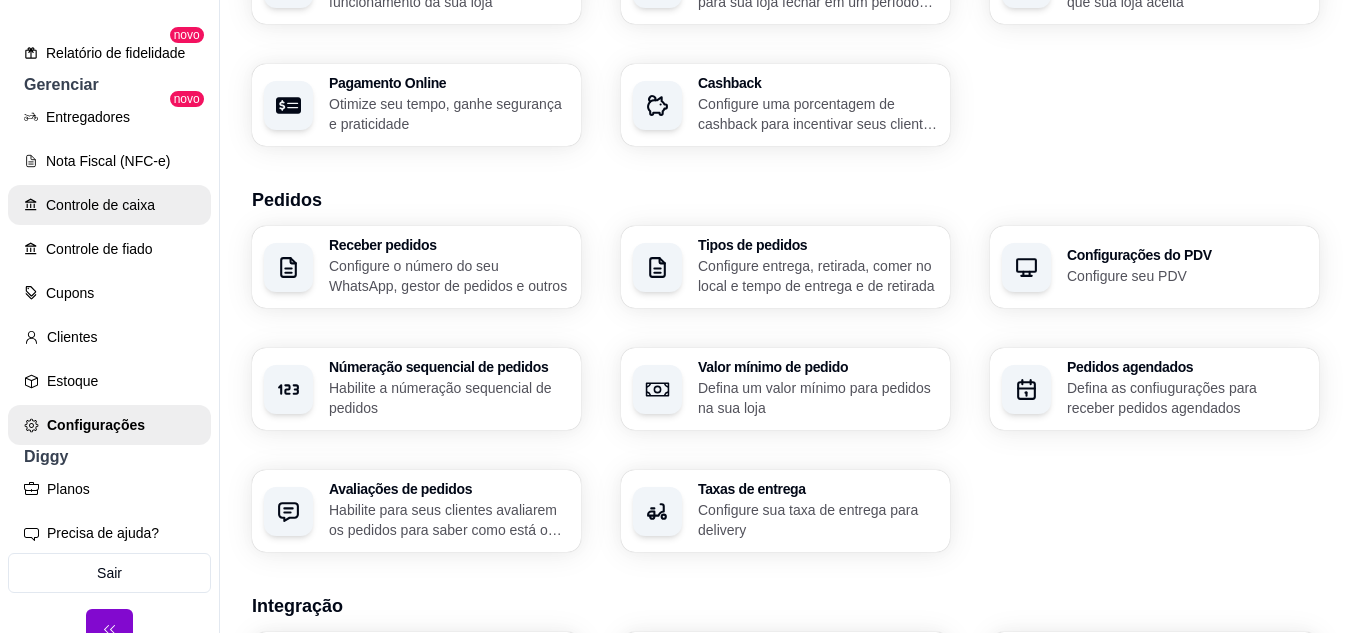 click on "Controle de caixa" at bounding box center (109, 205) 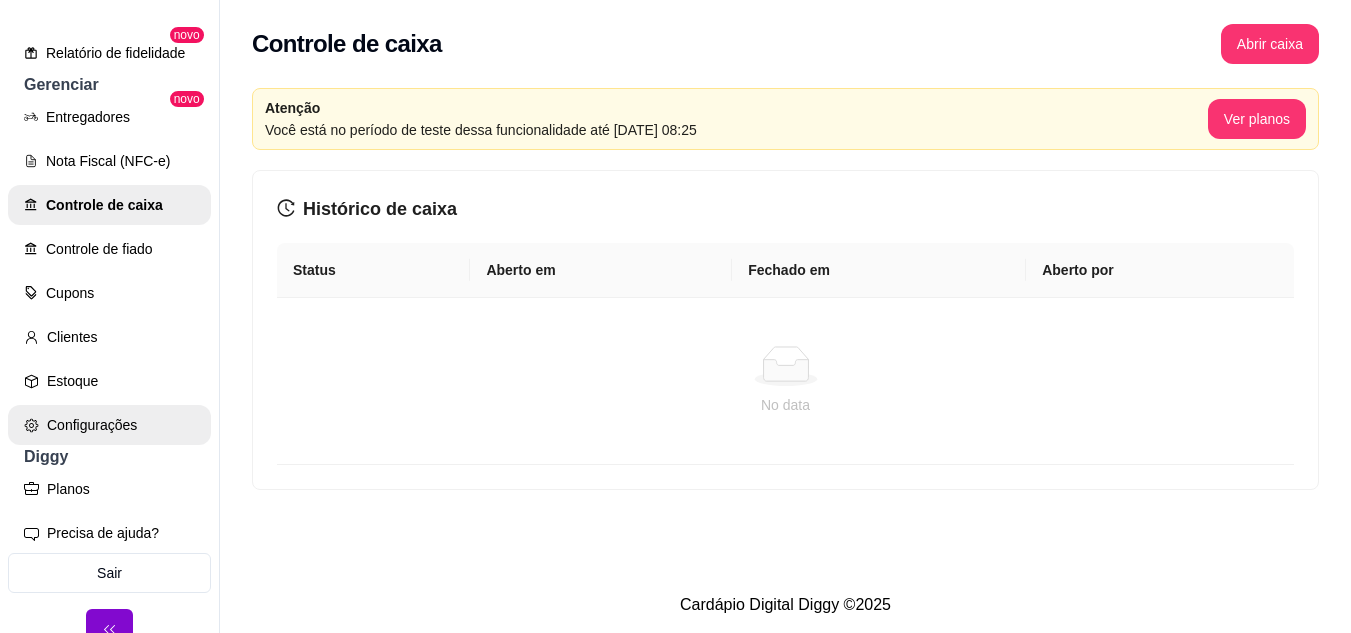 click on "Configurações" at bounding box center (109, 425) 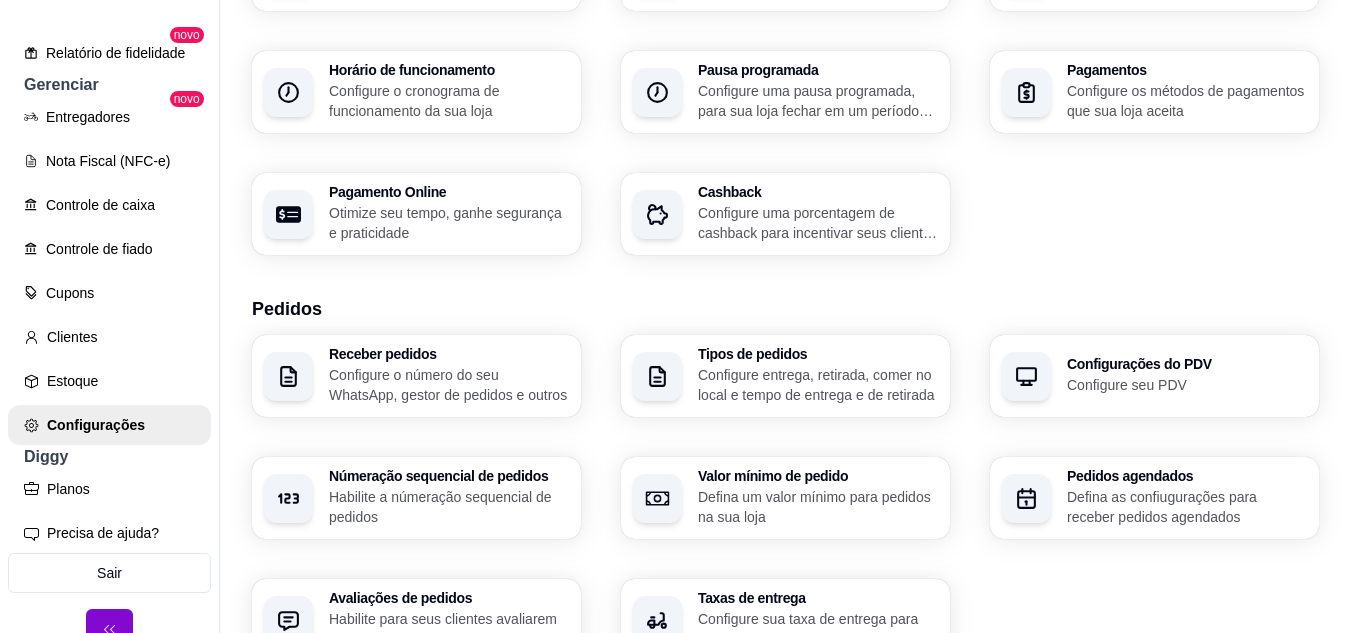 scroll, scrollTop: 200, scrollLeft: 0, axis: vertical 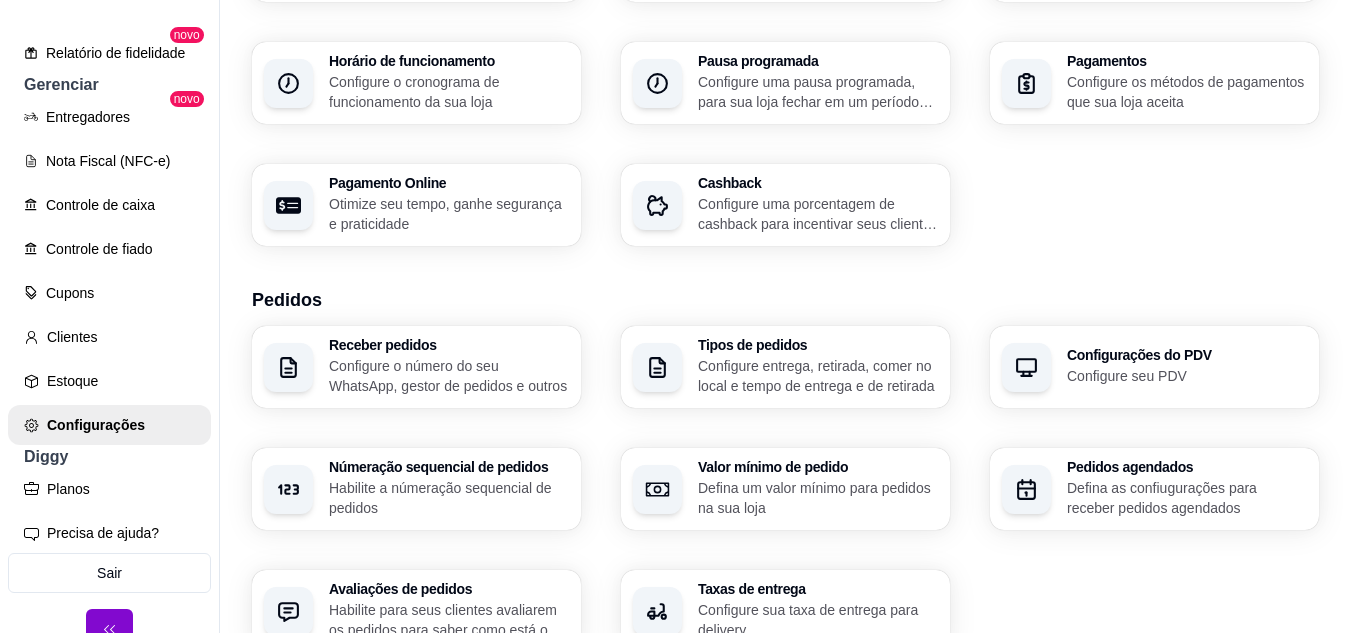 click on "Pedidos agendados" at bounding box center (1187, 467) 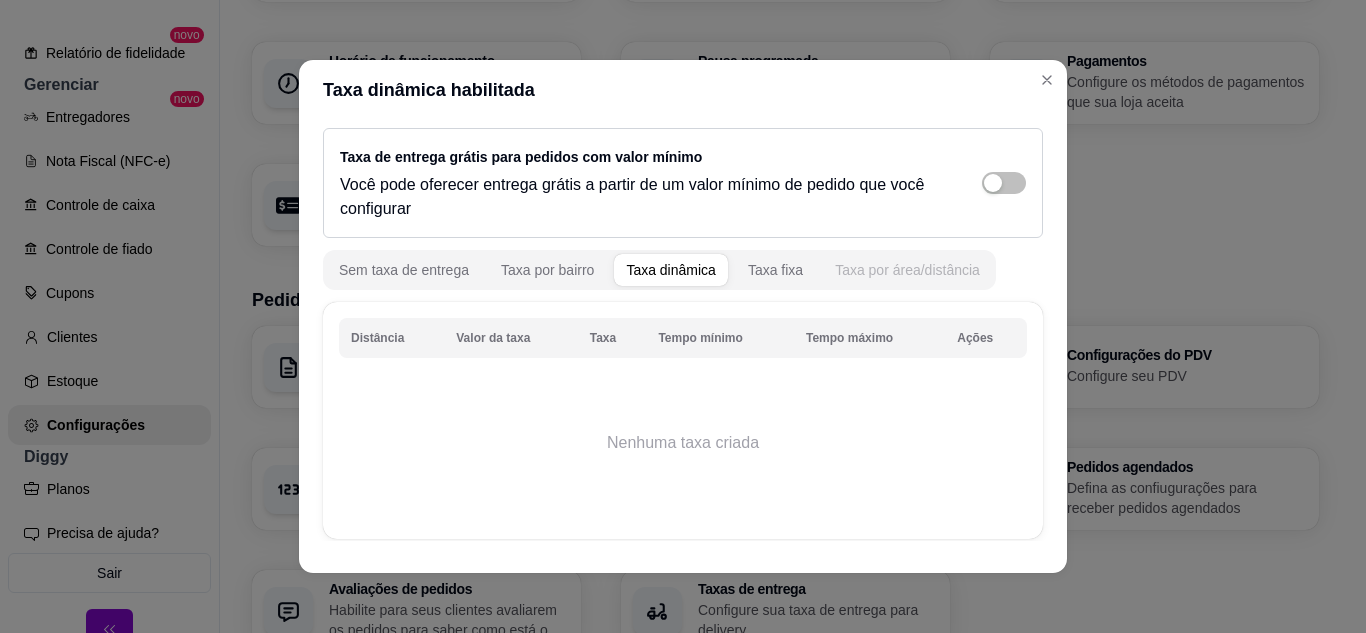 click on "Taxa por área/distância" at bounding box center [907, 270] 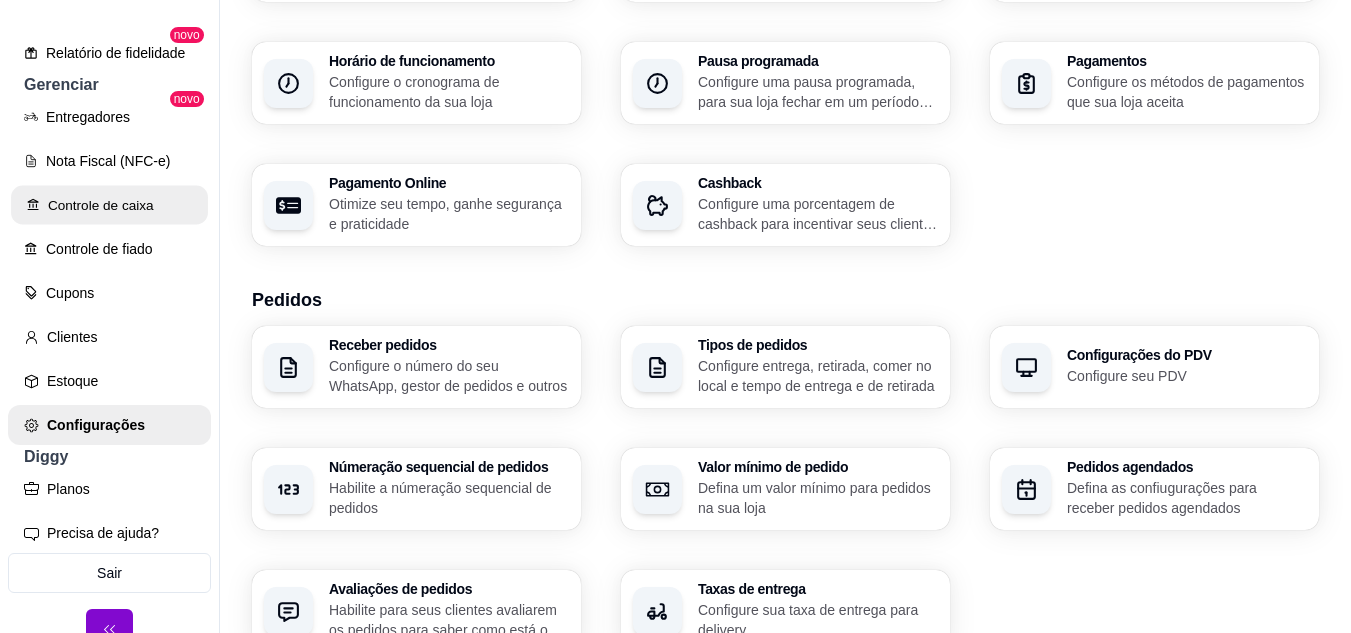 click on "Controle de caixa" at bounding box center [109, 205] 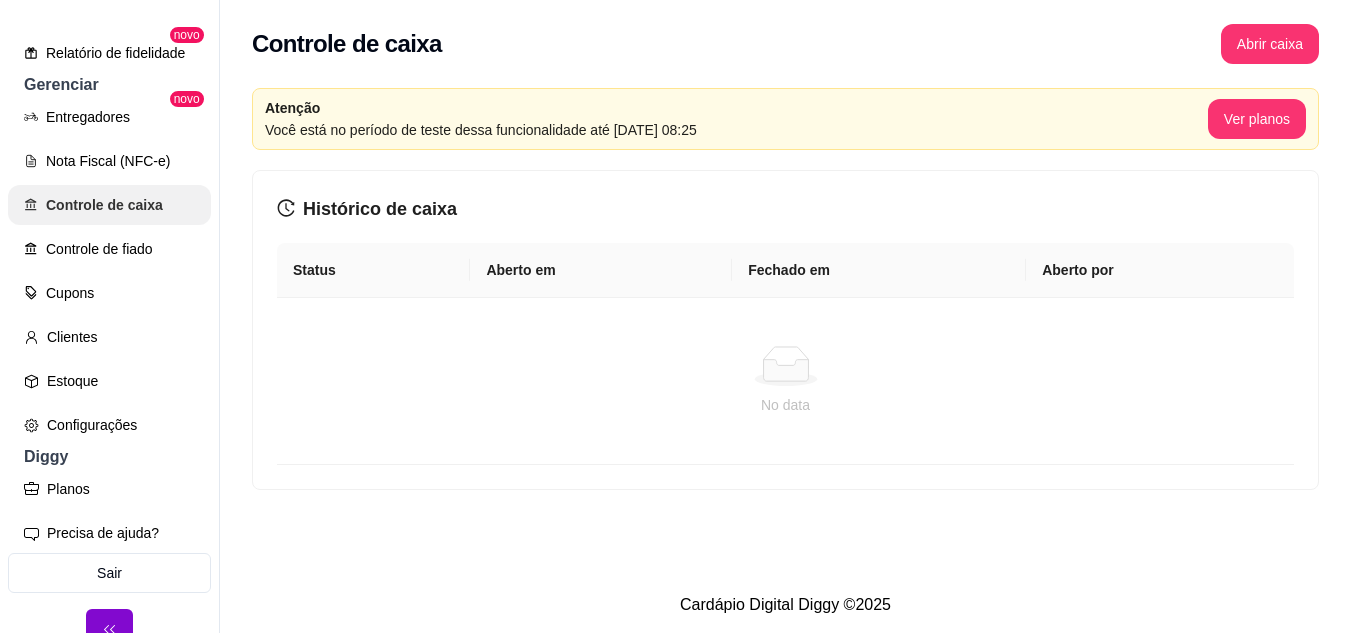 scroll, scrollTop: 0, scrollLeft: 0, axis: both 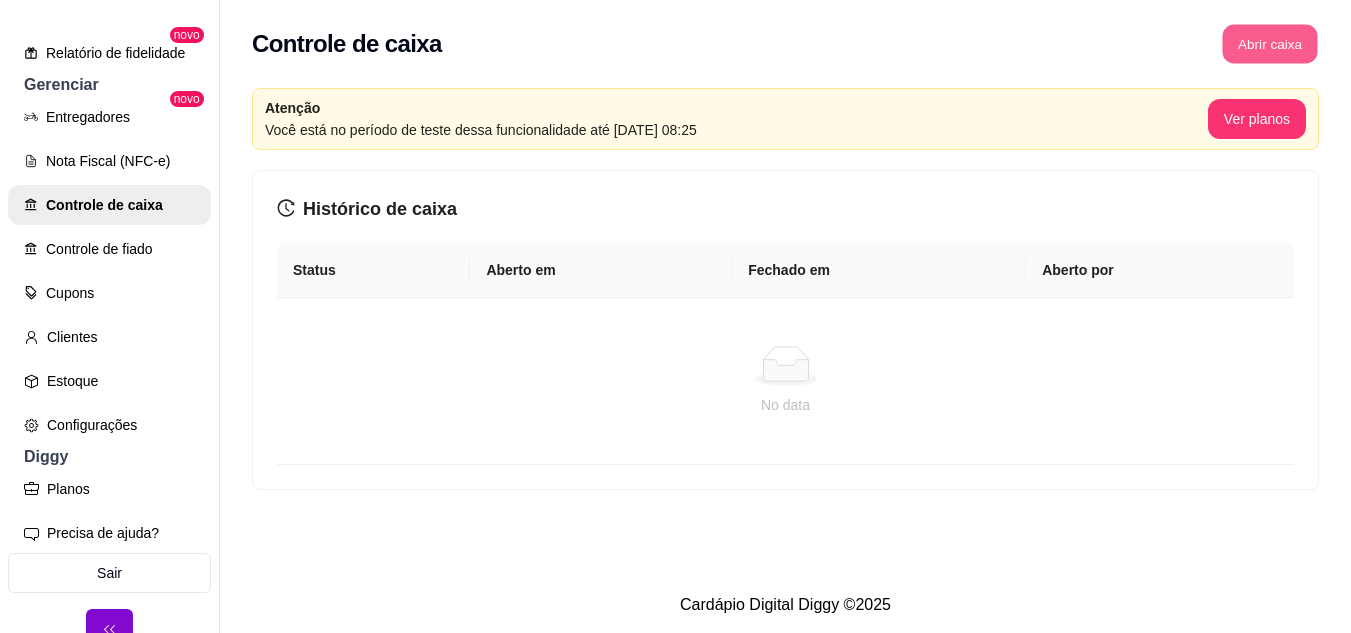 click on "Abrir caixa" at bounding box center [1269, 44] 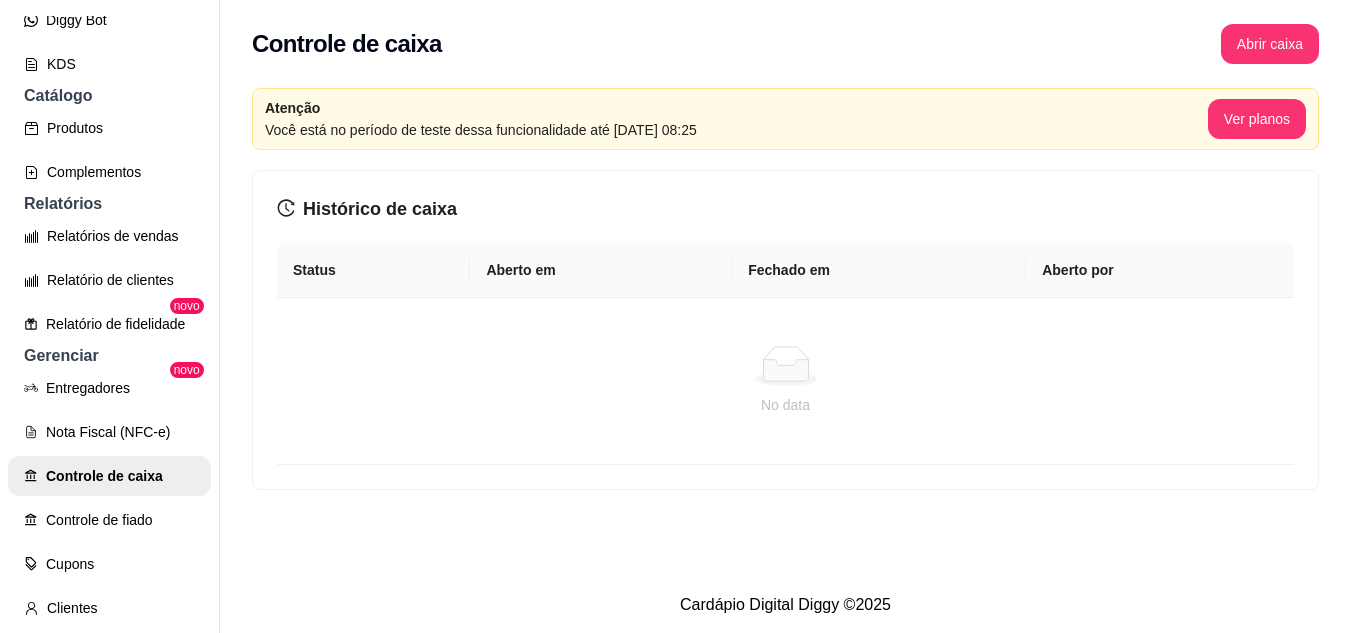 scroll, scrollTop: 437, scrollLeft: 0, axis: vertical 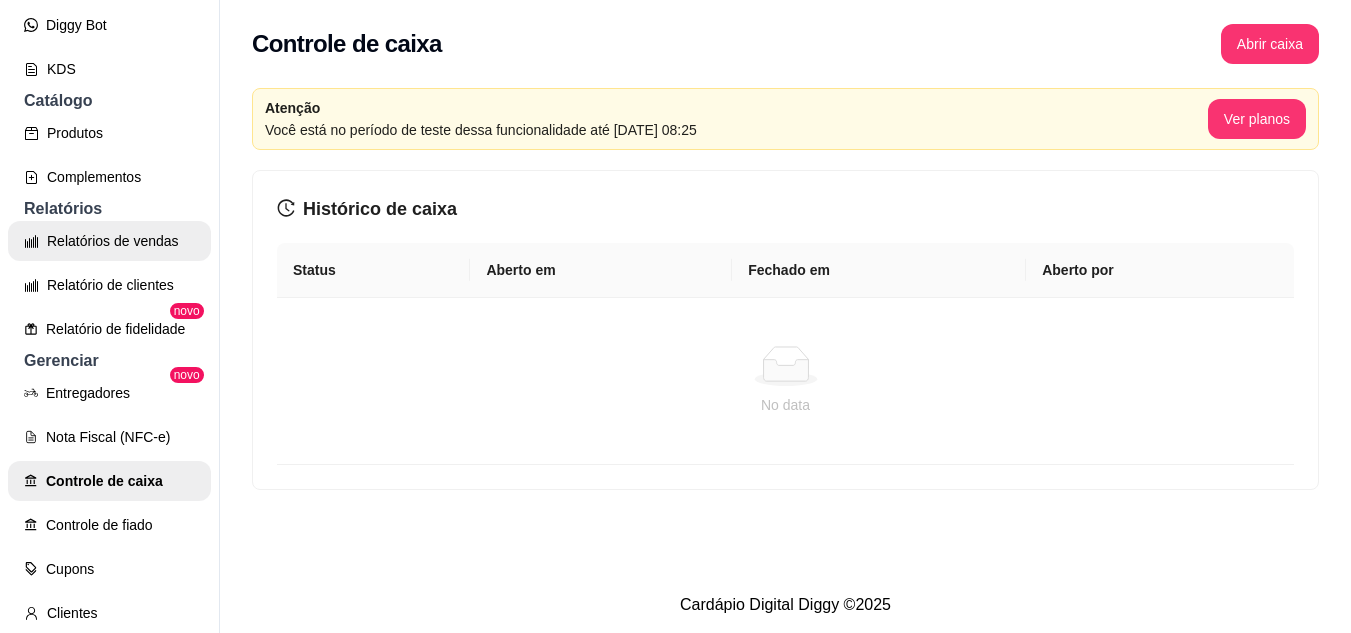 click on "Relatórios de vendas" at bounding box center [109, 241] 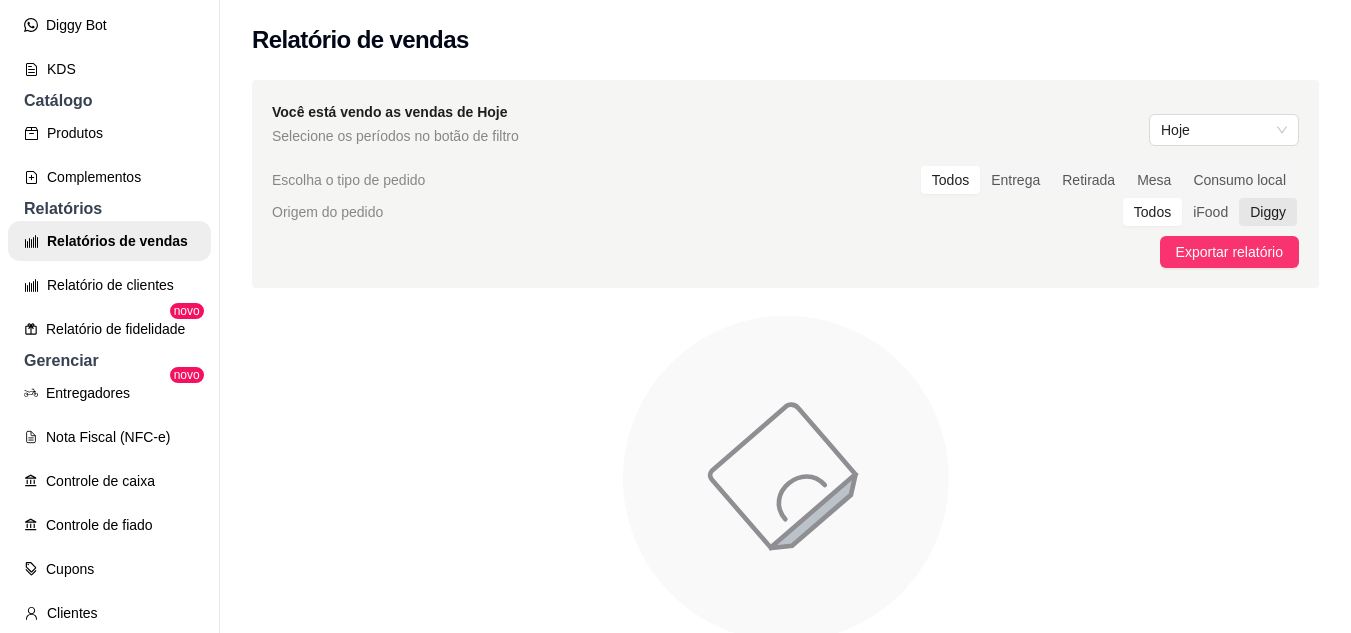 click on "Diggy" at bounding box center (1268, 212) 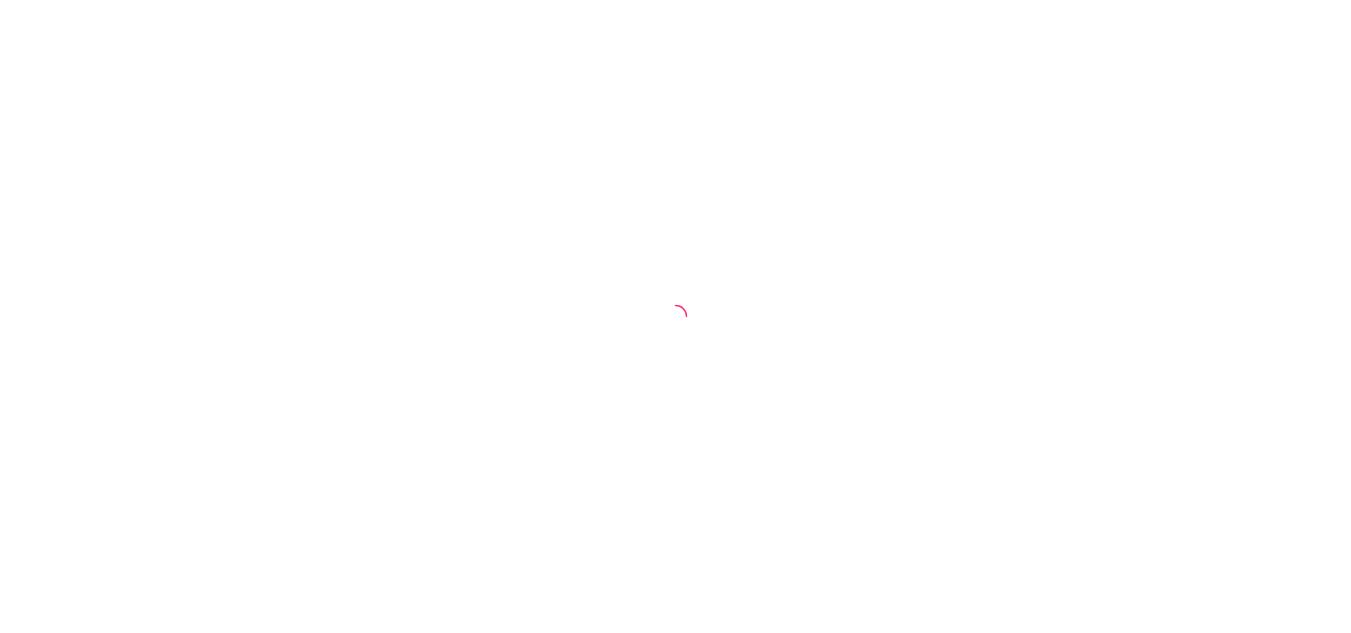 scroll, scrollTop: 0, scrollLeft: 0, axis: both 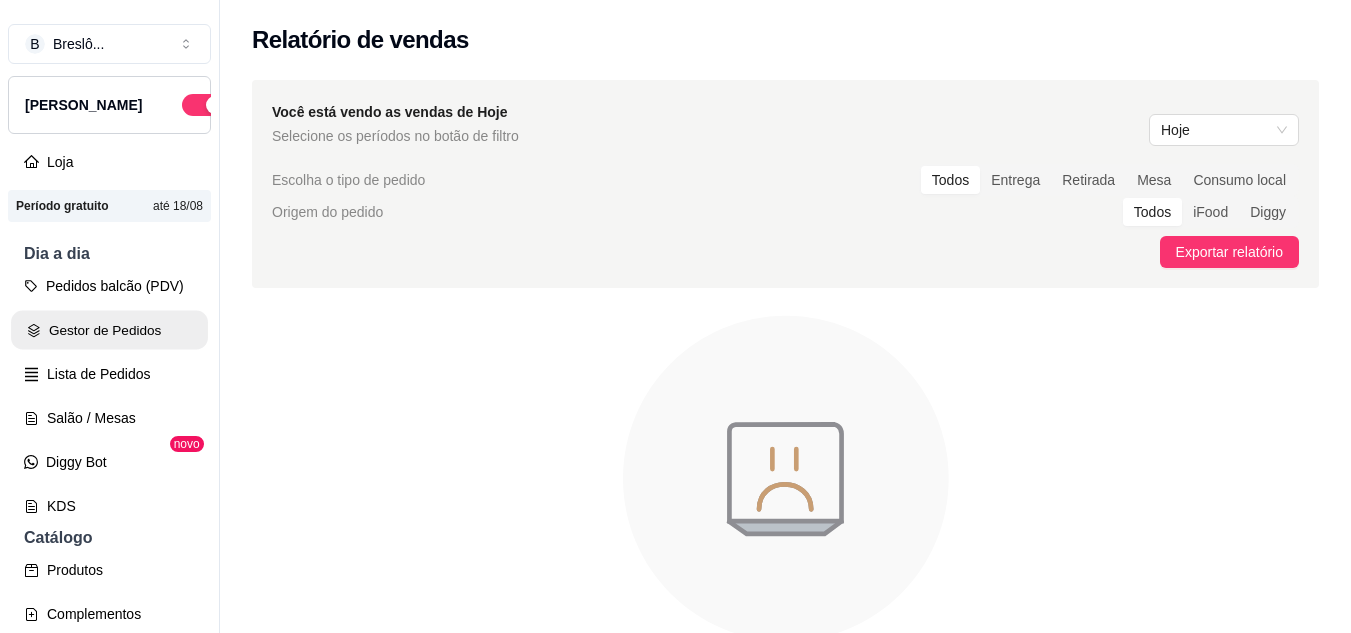 click on "Gestor de Pedidos" at bounding box center (109, 330) 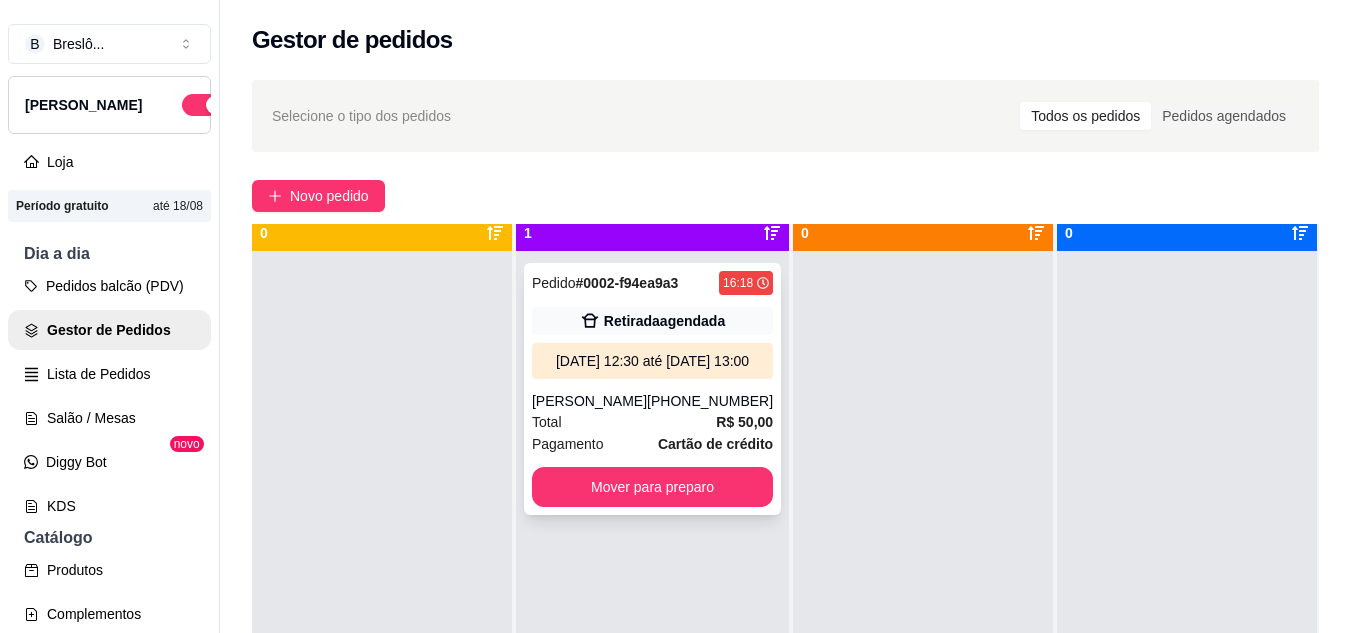 scroll, scrollTop: 56, scrollLeft: 0, axis: vertical 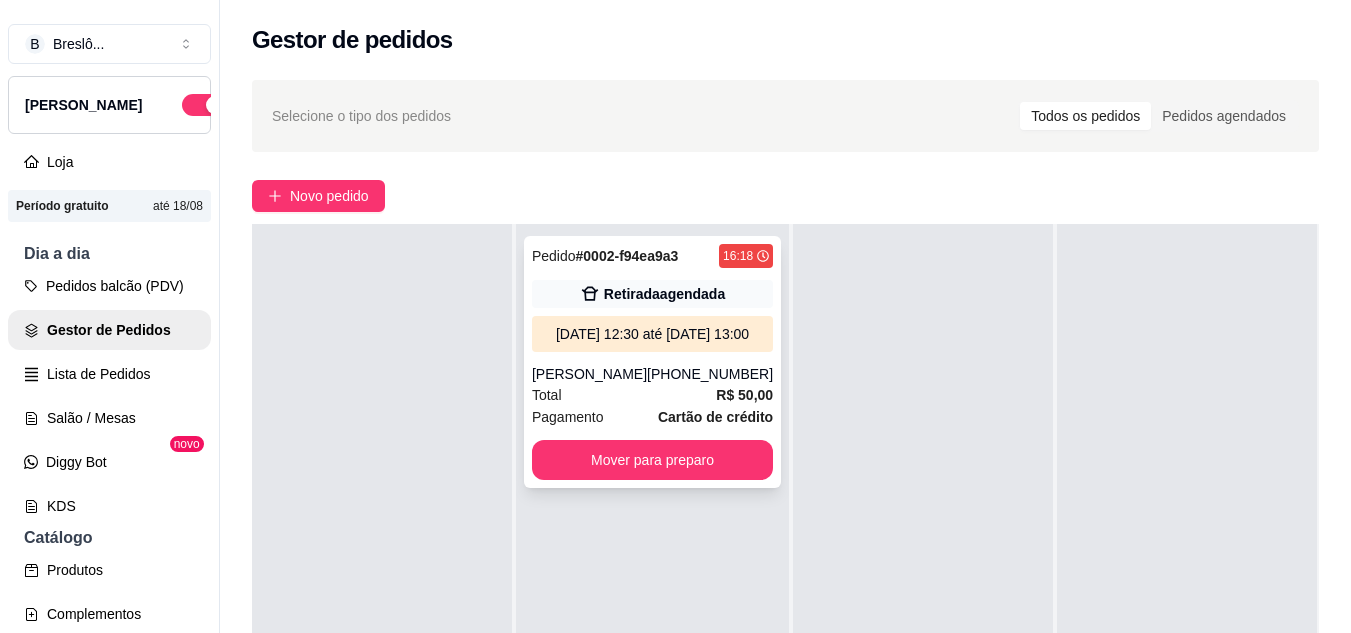 click on "Pedido  # 0002-f94ea9a3 16:18 Retirada  agendada [DATE] 12:30 até [DATE] 13:00  [PERSON_NAME] [PHONE_NUMBER] Total R$ 50,00 Pagamento Cartão de crédito Mover para preparo" at bounding box center [652, 362] 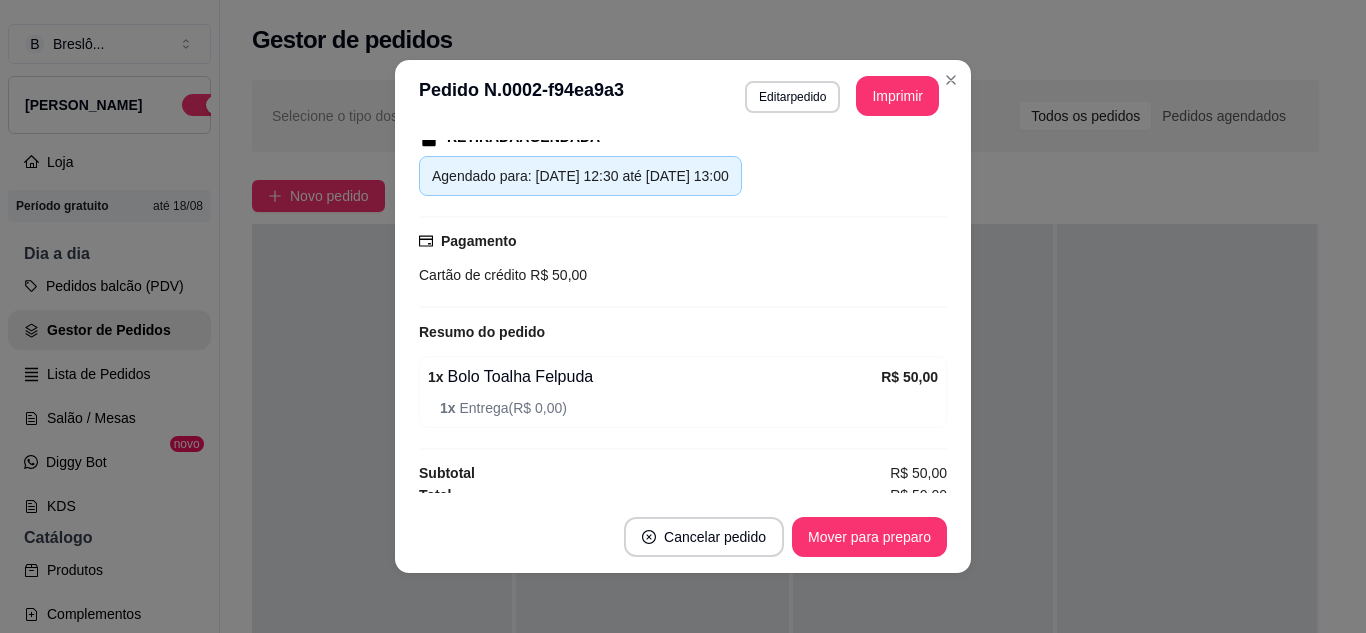 scroll, scrollTop: 346, scrollLeft: 0, axis: vertical 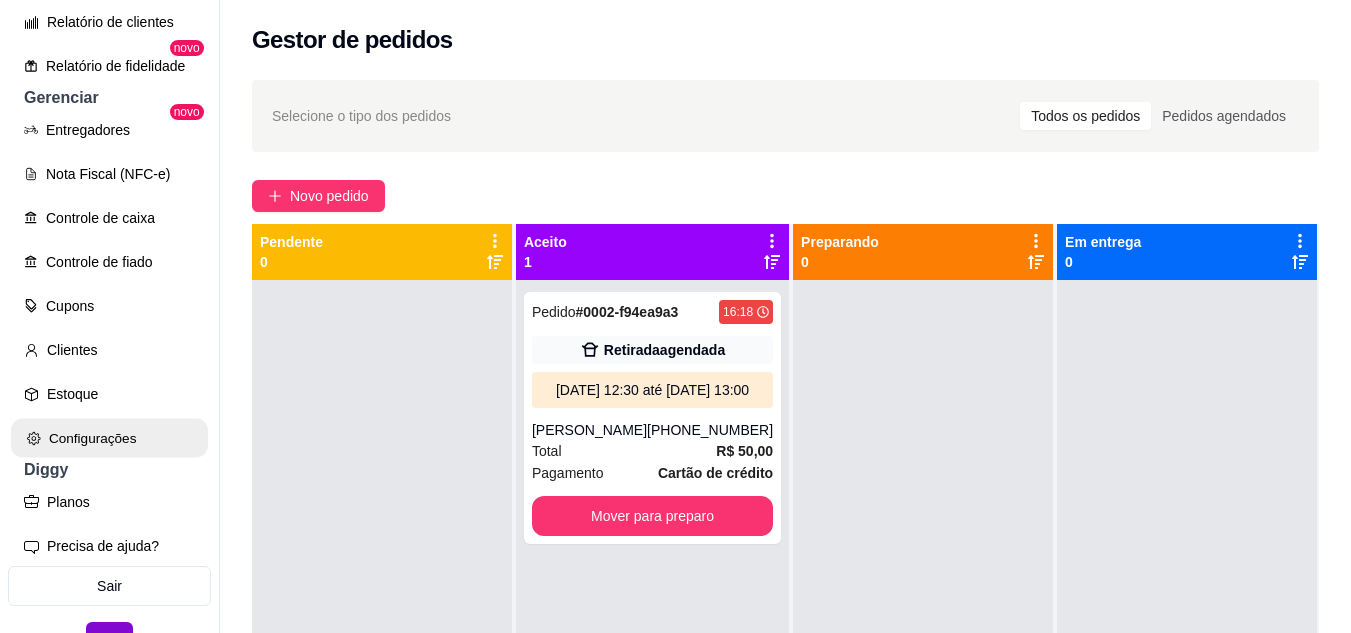 click on "Configurações" at bounding box center (109, 438) 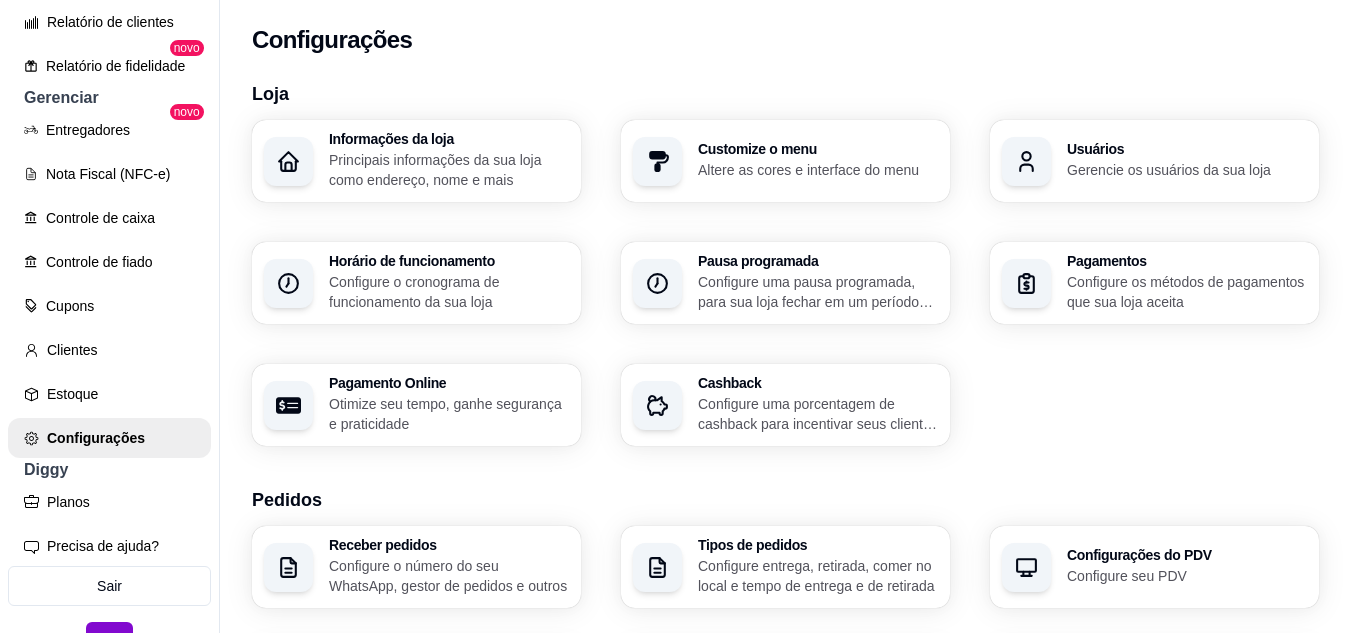 click on "Pagamento Online" at bounding box center [449, 383] 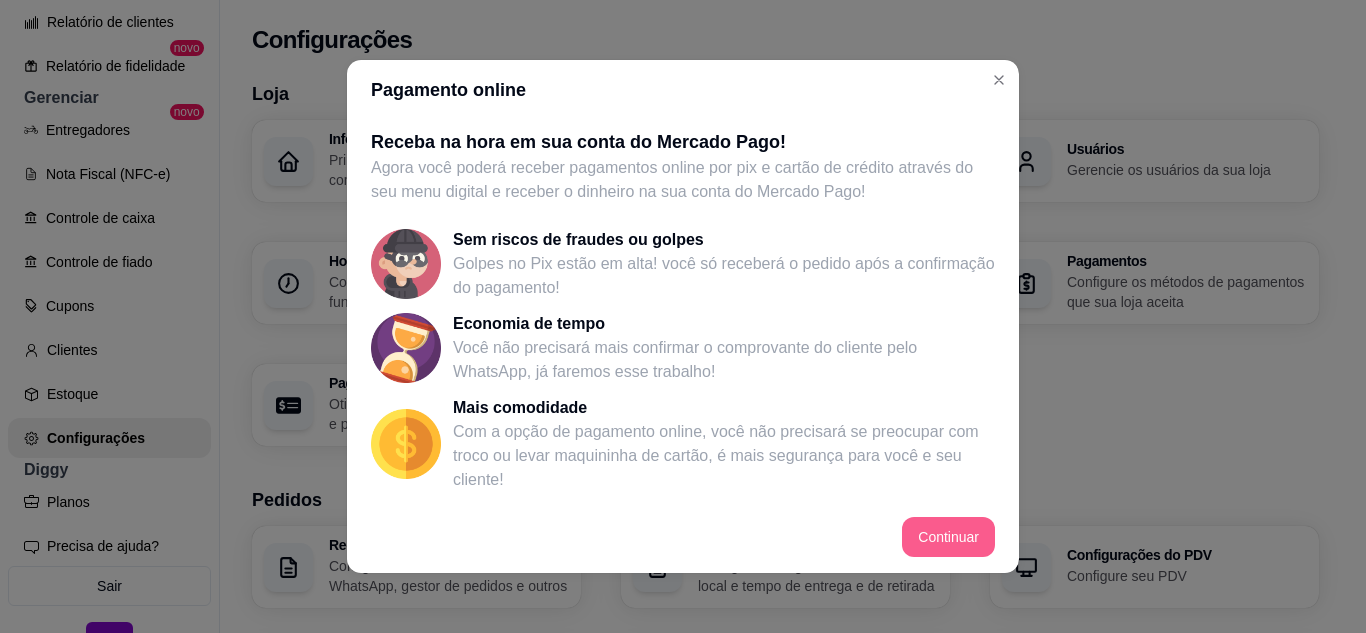 click on "Continuar" at bounding box center [948, 537] 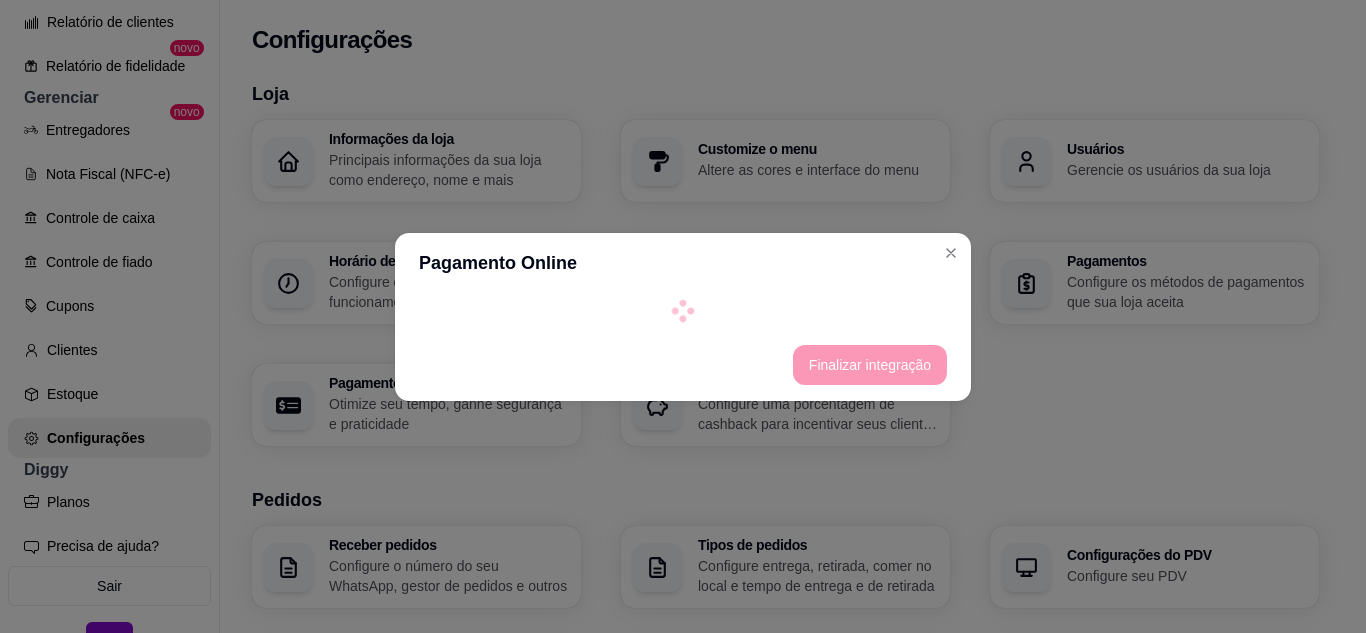 select on "4.98" 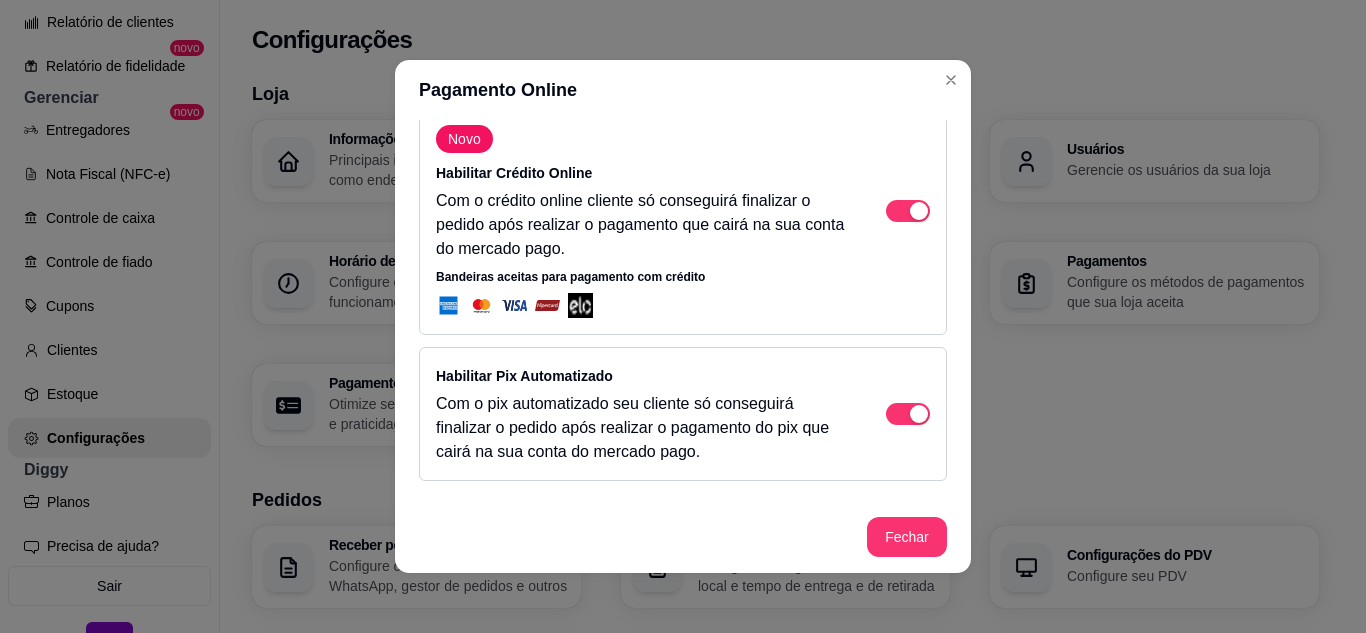 scroll, scrollTop: 0, scrollLeft: 0, axis: both 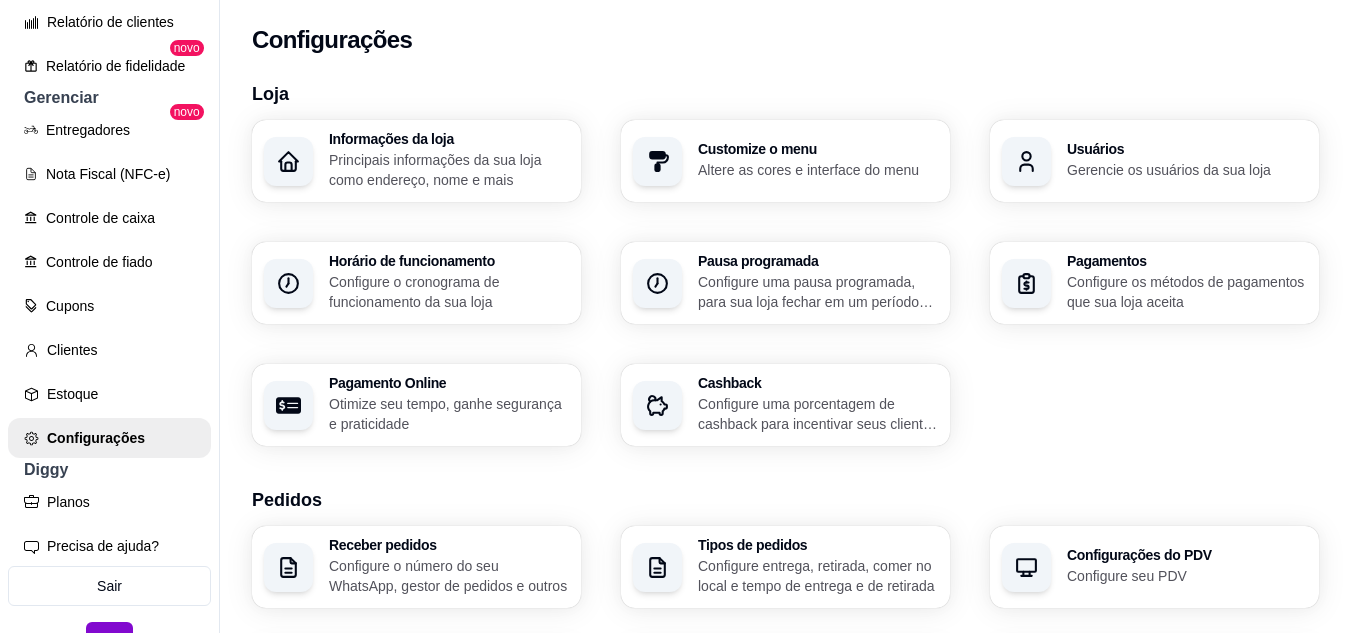 click on "Configure os métodos de pagamentos que sua loja aceita" at bounding box center (1187, 292) 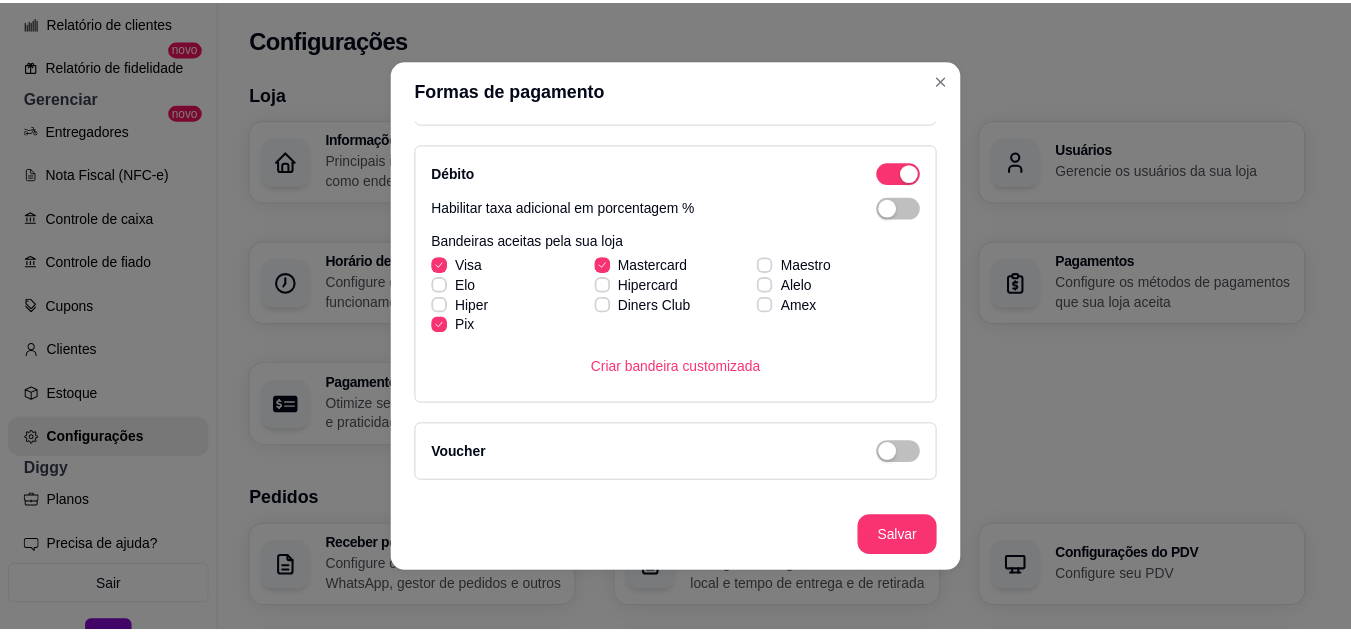 scroll, scrollTop: 667, scrollLeft: 0, axis: vertical 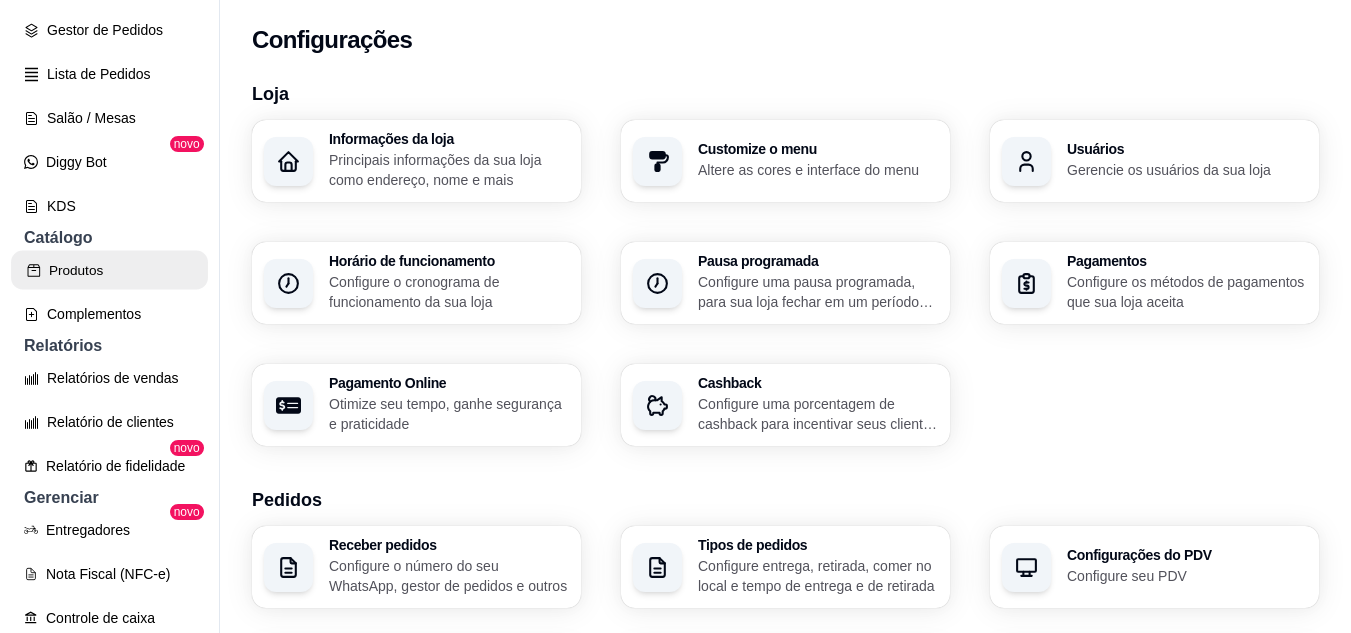click on "Produtos" at bounding box center [109, 270] 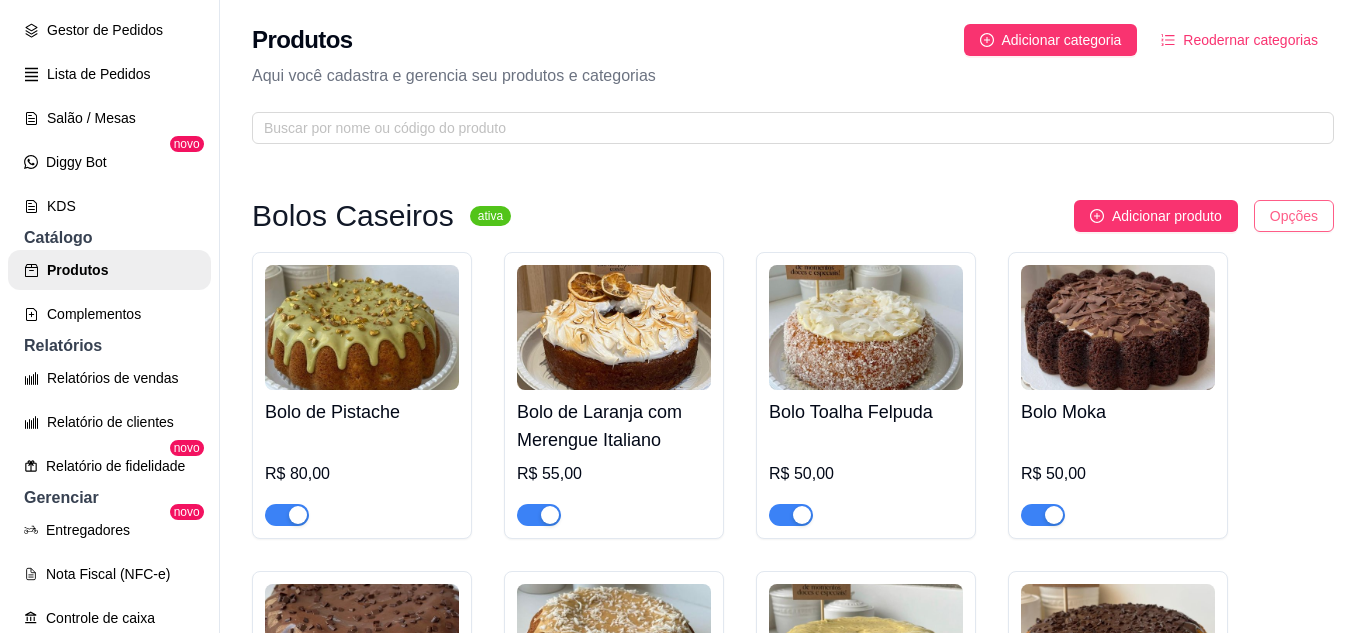 click on "B Breslô ... Loja Aberta Loja Período gratuito até 18/08   Dia a dia Pedidos balcão (PDV) Gestor de Pedidos Lista de Pedidos Salão / Mesas Diggy Bot novo KDS Catálogo Produtos Complementos Relatórios Relatórios de vendas Relatório de clientes Relatório de fidelidade novo Gerenciar Entregadores novo Nota Fiscal (NFC-e) Controle de caixa Controle de fiado Cupons Clientes Estoque Configurações Diggy Planos Precisa de ajuda? Sair Produtos Adicionar categoria Reodernar categorias Aqui você cadastra e gerencia seu produtos e categorias Bolos Caseiros ativa Adicionar produto Opções Bolo de Pistache   R$ 80,00 Bolo de Laranja com Merengue Italiano   R$ 55,00 Bolo Toalha Felpuda   R$ 50,00 Bolo Moka   R$ 50,00 Bolo de Chocolate Tradicional   R$ 50,00 Bolo de Coco com Doce Leite   R$ 50,00 Bolo de Chocolate com Maracujá   R$ 50,00 Bolo de Cenoura   R$ 50,00 Bolo de Churros   R$ 50,00 Bolo de Ninho   R$ 50,00 Bolo de Choconinho   R$ 50,00 Bolo de Limão   R$ 45,00 Mini Bolo Caseiro ativa" at bounding box center (683, 316) 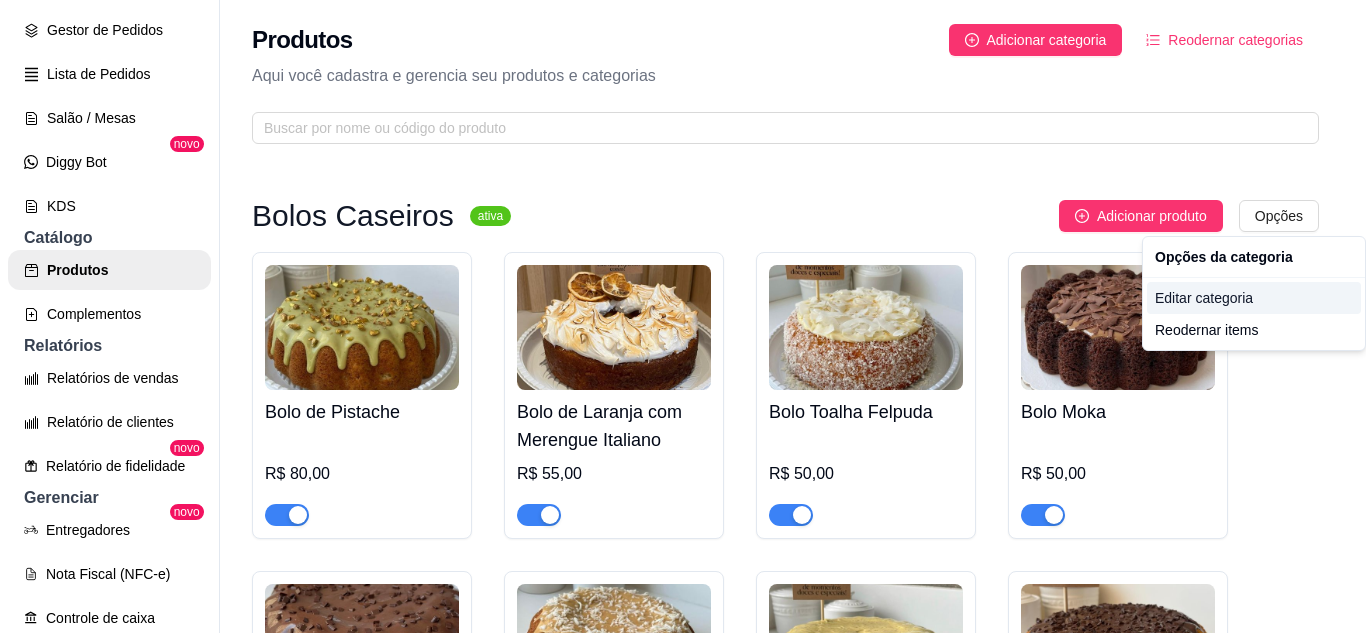 click on "Editar categoria" at bounding box center (1254, 298) 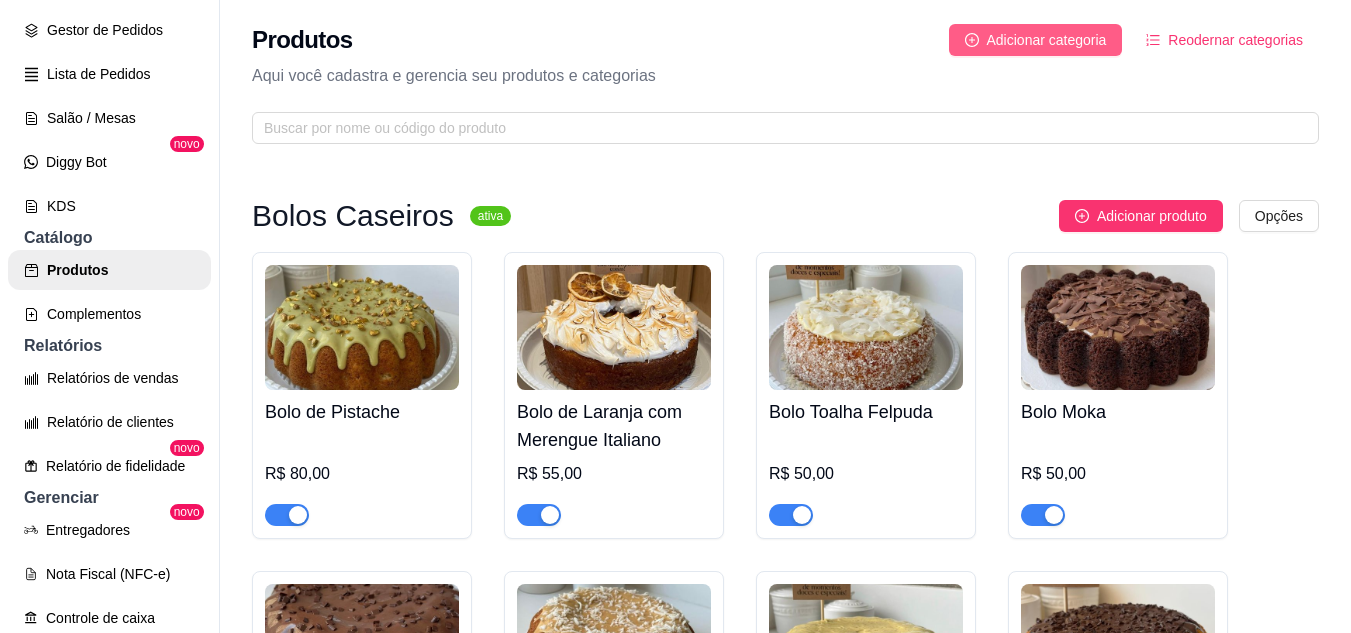 click on "Adicionar categoria" at bounding box center [1047, 40] 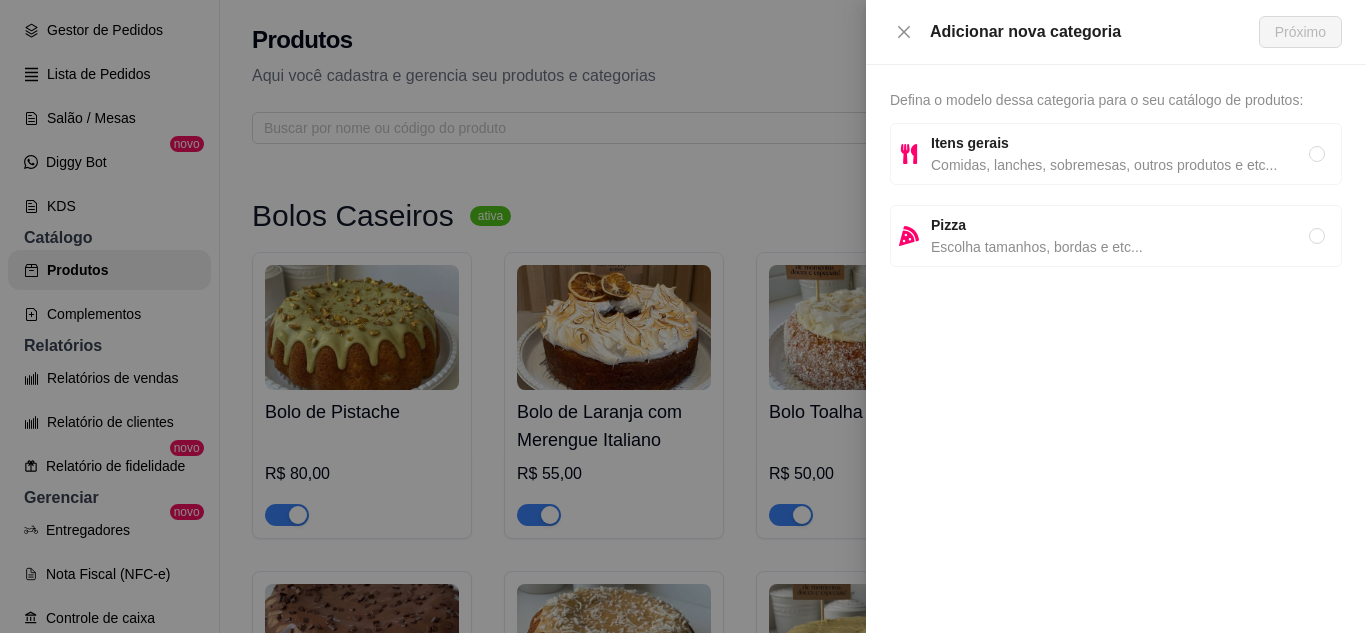 click on "Itens gerais" at bounding box center (1120, 143) 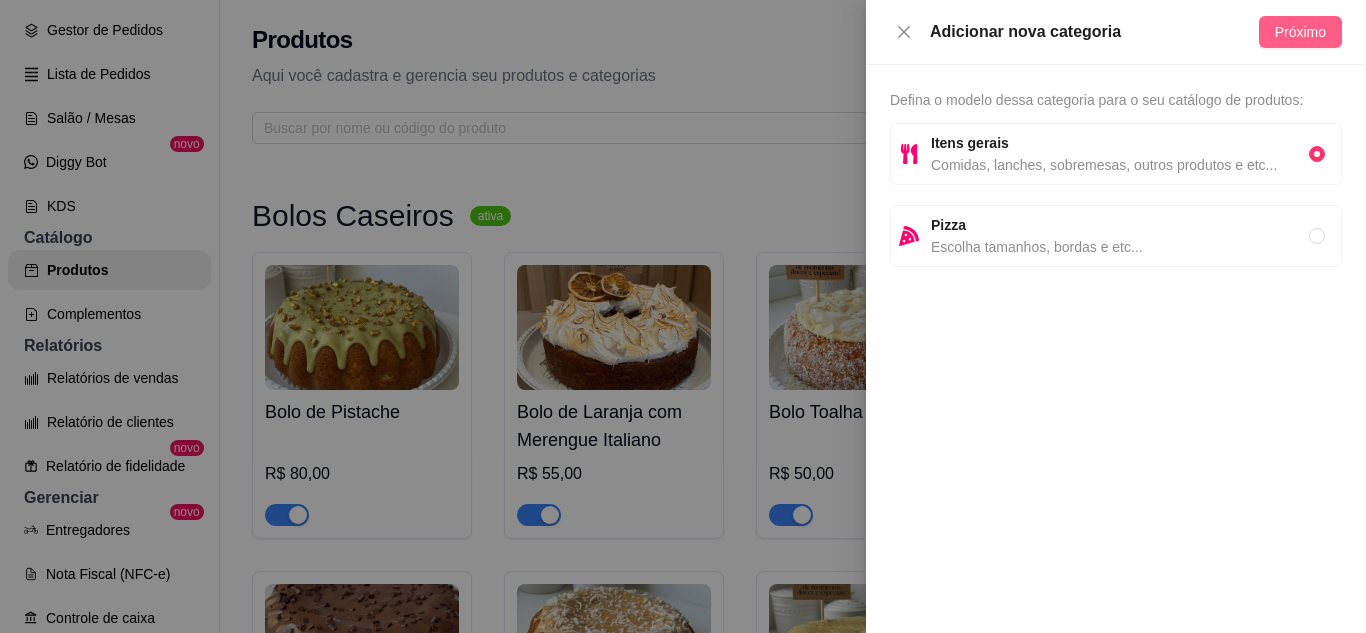 click on "Próximo" at bounding box center (1300, 32) 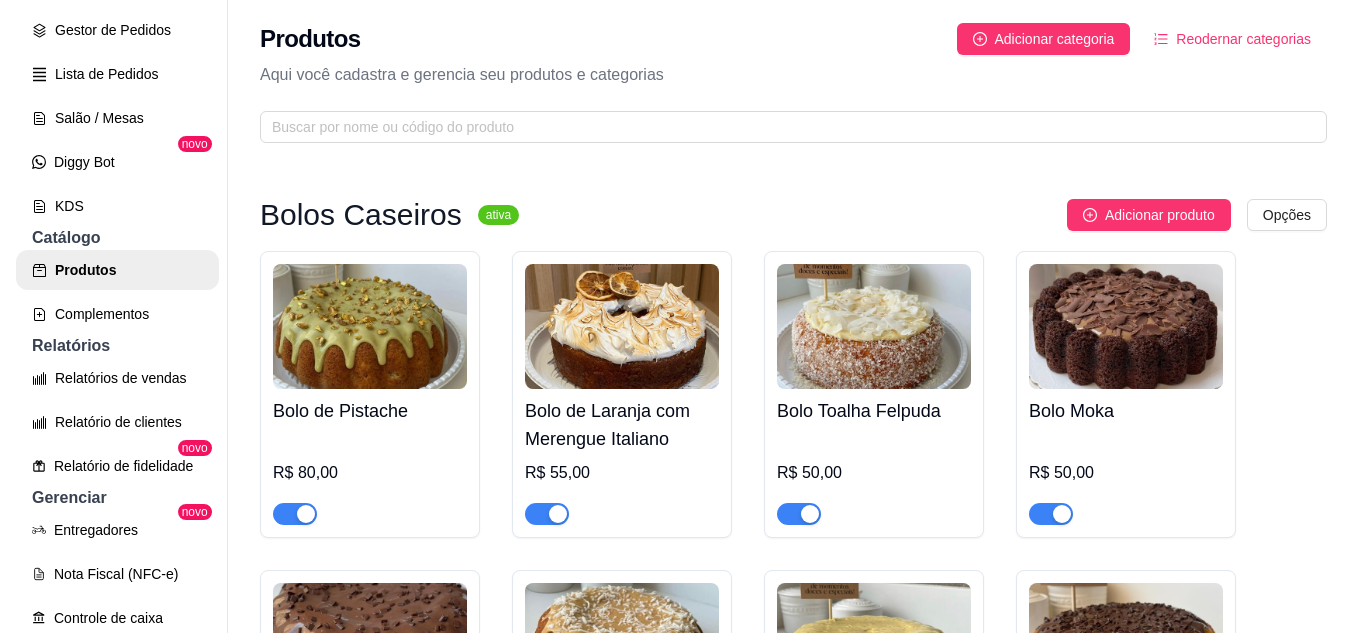 scroll, scrollTop: 0, scrollLeft: 0, axis: both 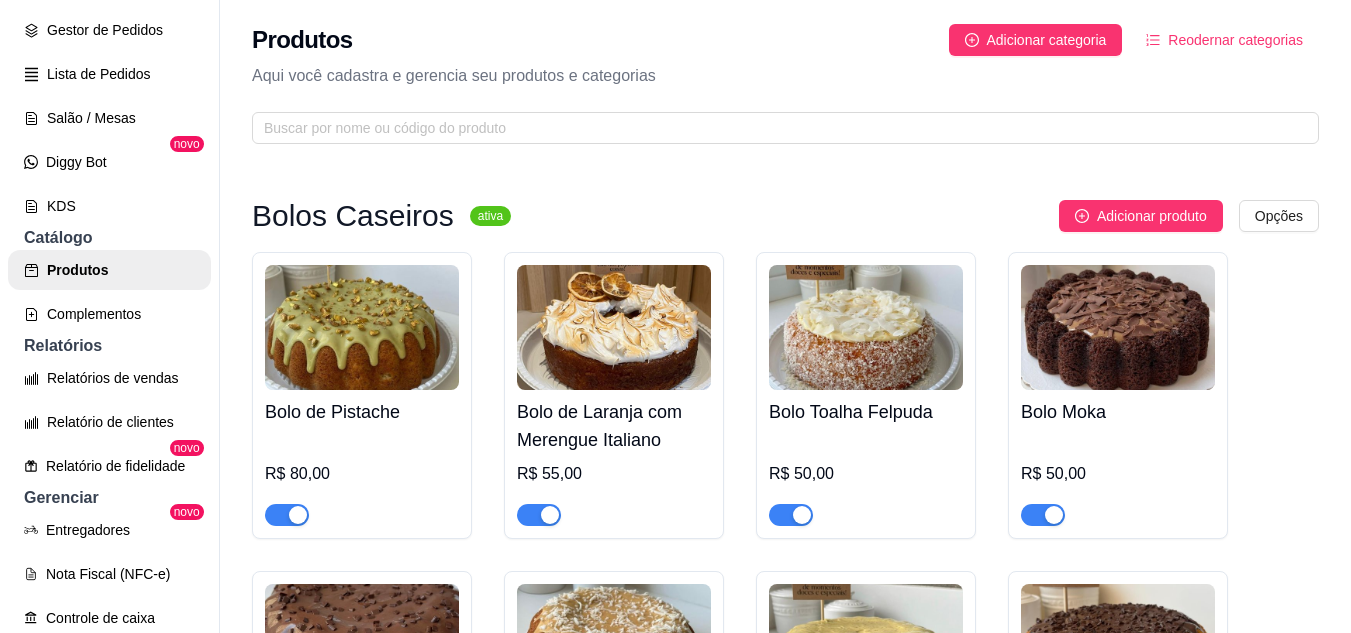 click at bounding box center (362, 327) 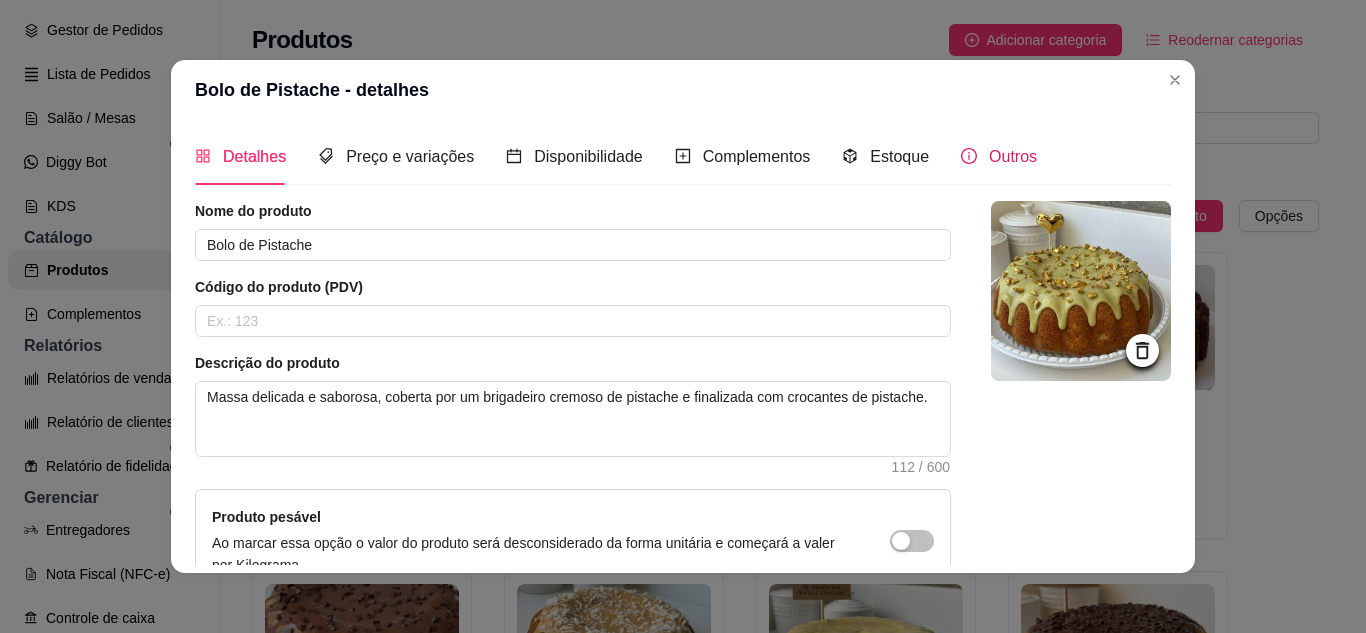 click on "Outros" at bounding box center (1013, 156) 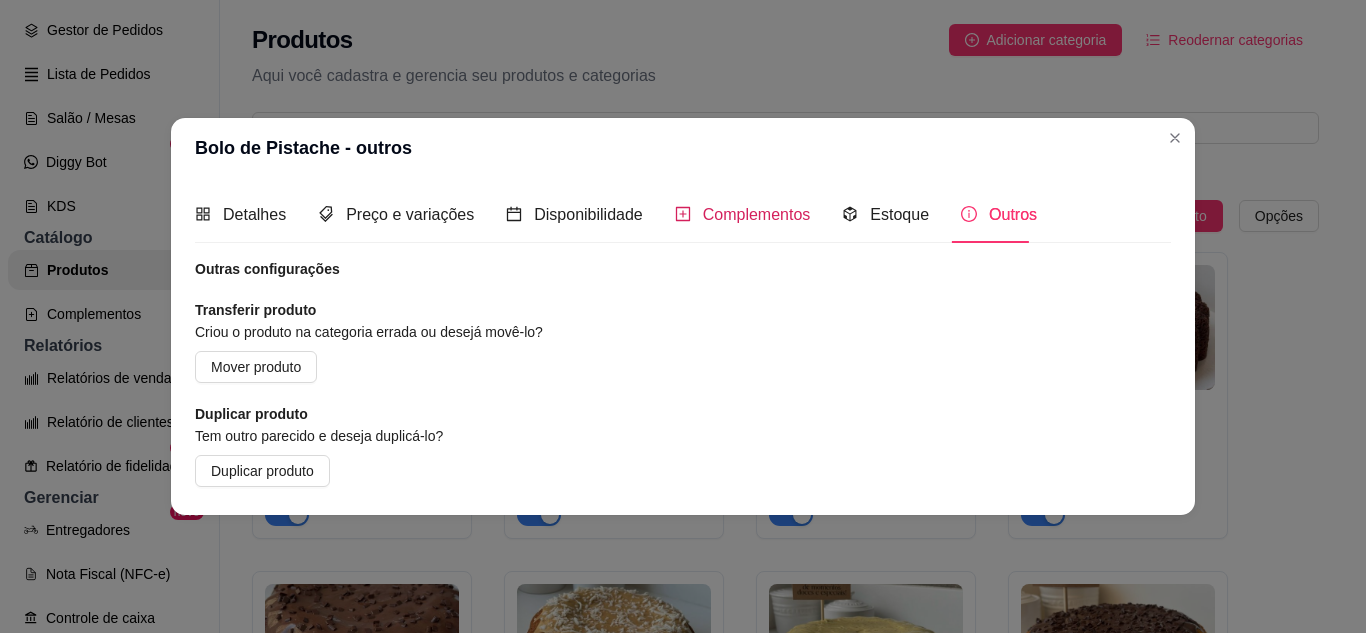 click on "Complementos" at bounding box center (757, 214) 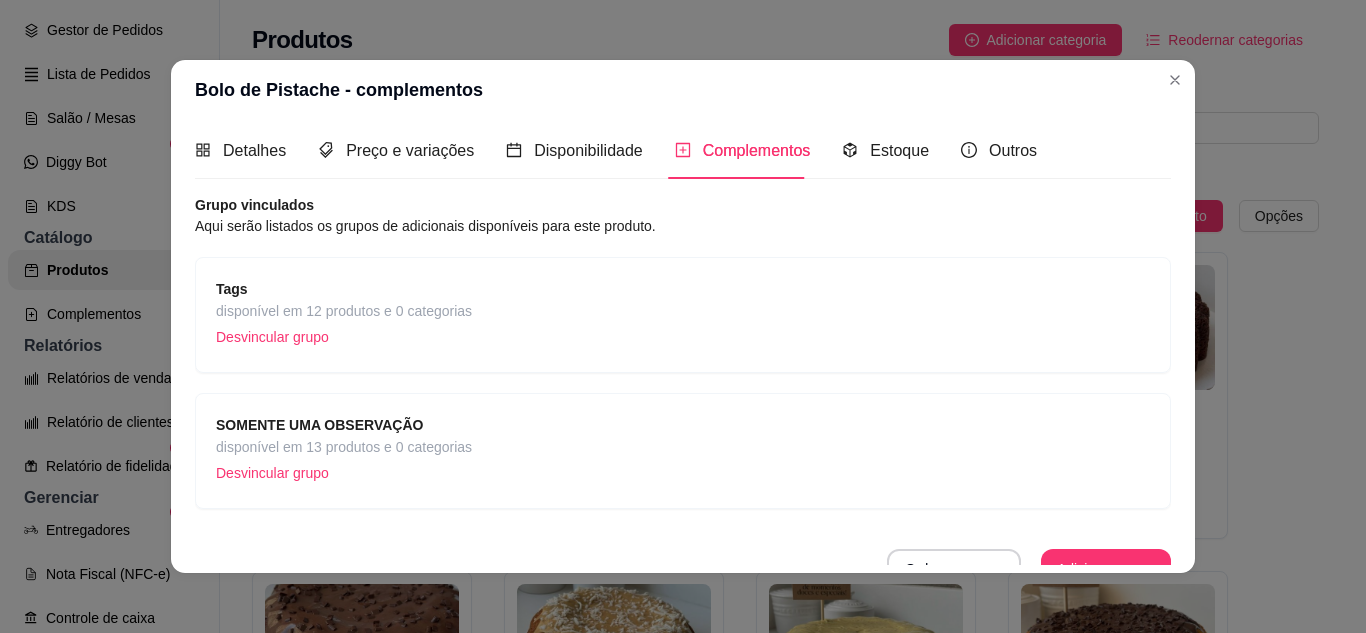 scroll, scrollTop: 0, scrollLeft: 0, axis: both 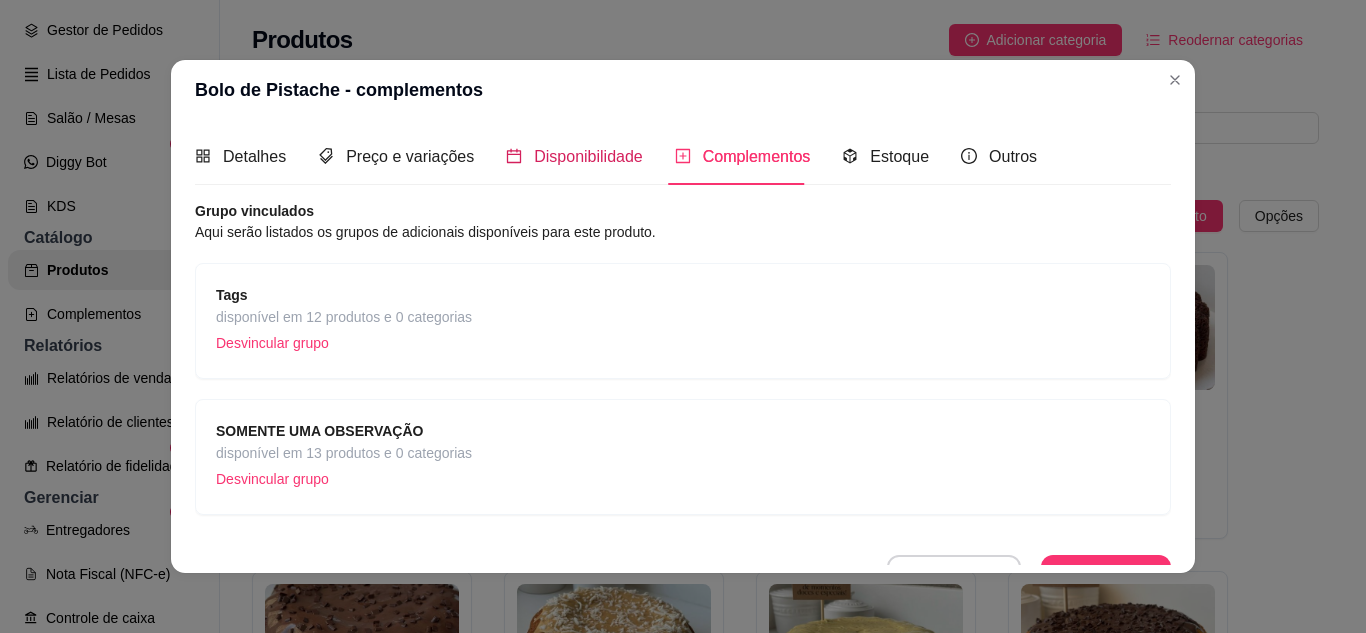 click on "Disponibilidade" at bounding box center (588, 156) 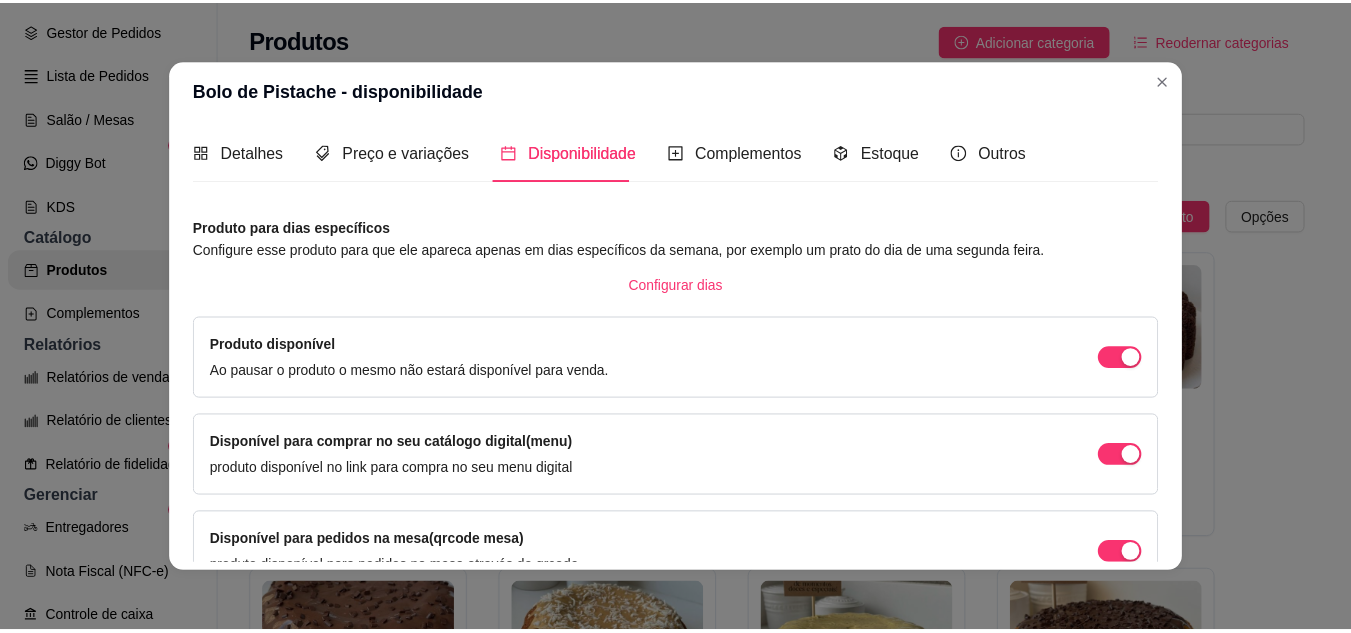 scroll, scrollTop: 0, scrollLeft: 0, axis: both 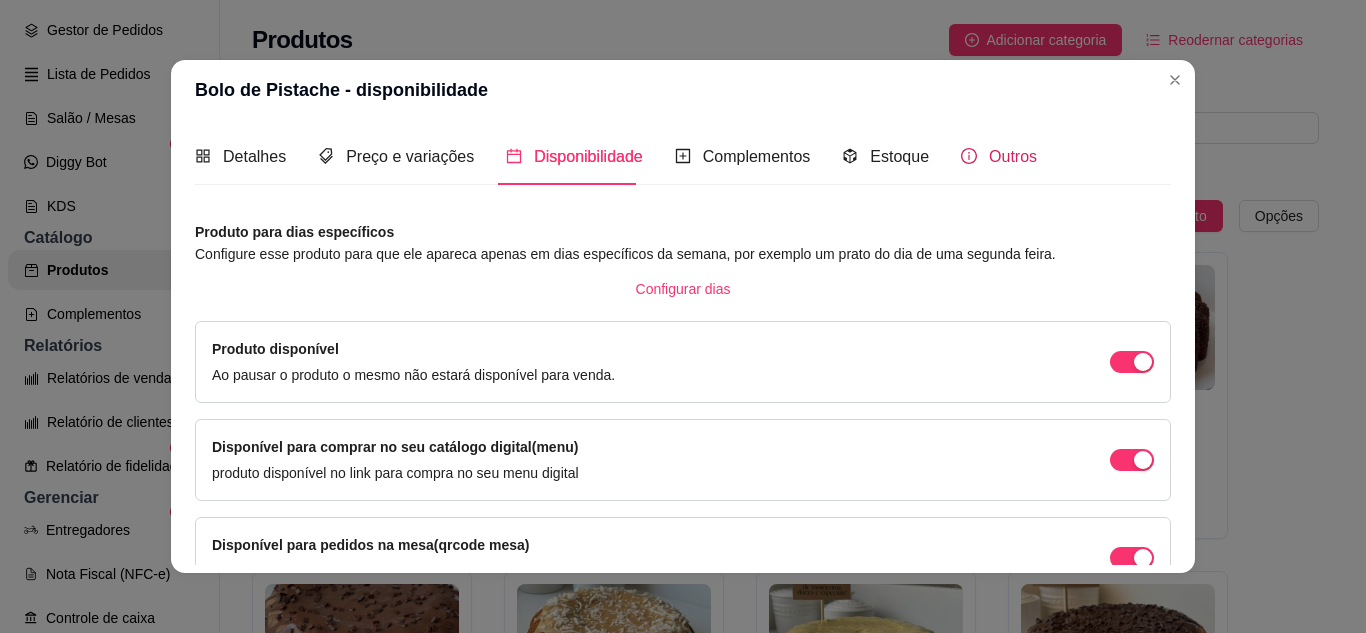 click on "Outros" at bounding box center [1013, 156] 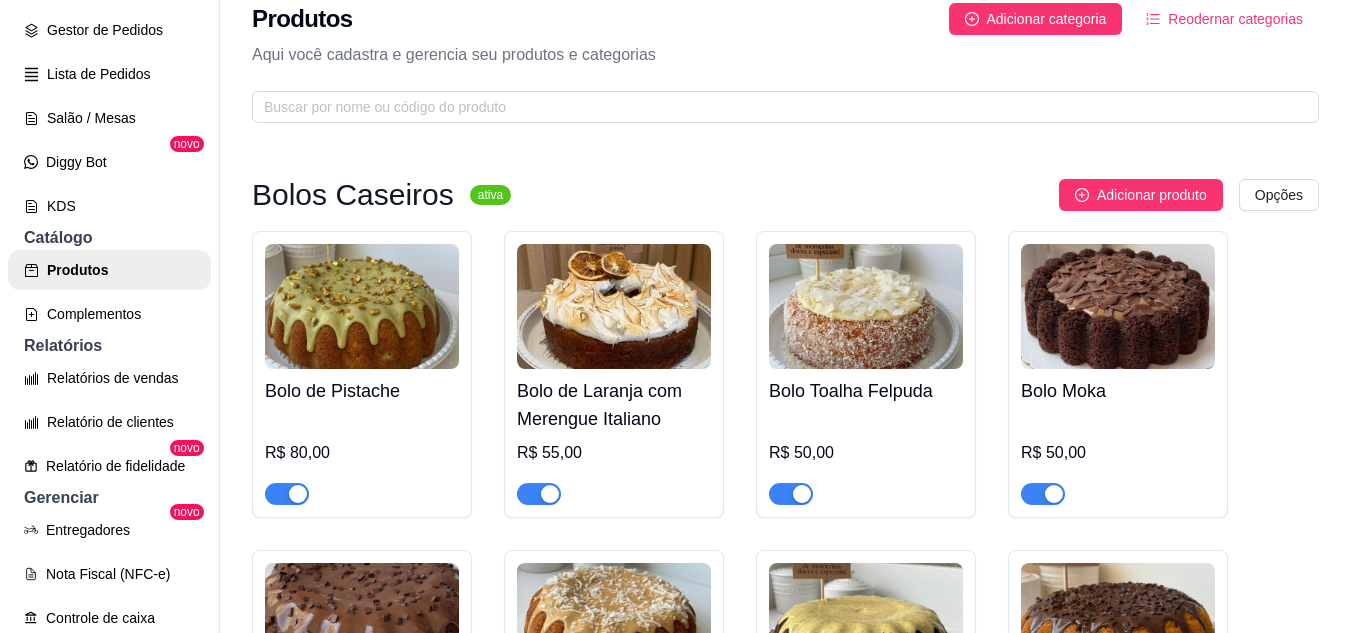 scroll, scrollTop: 0, scrollLeft: 0, axis: both 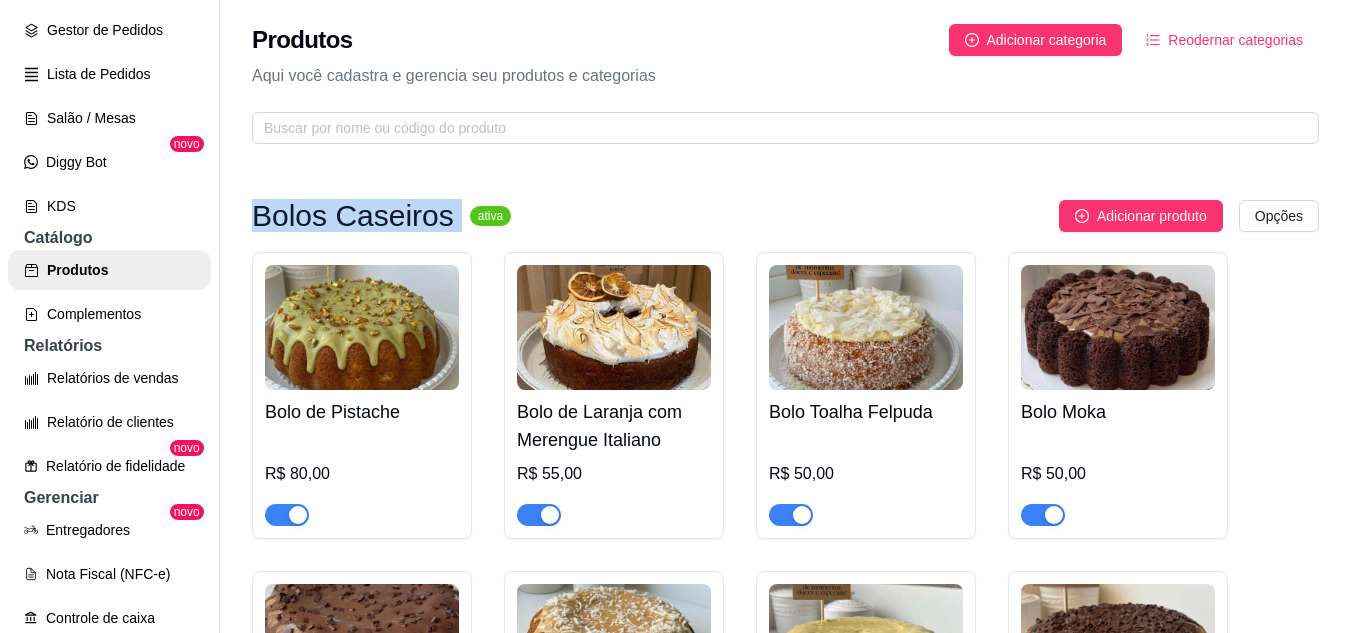 drag, startPoint x: 259, startPoint y: 211, endPoint x: 452, endPoint y: 201, distance: 193.2589 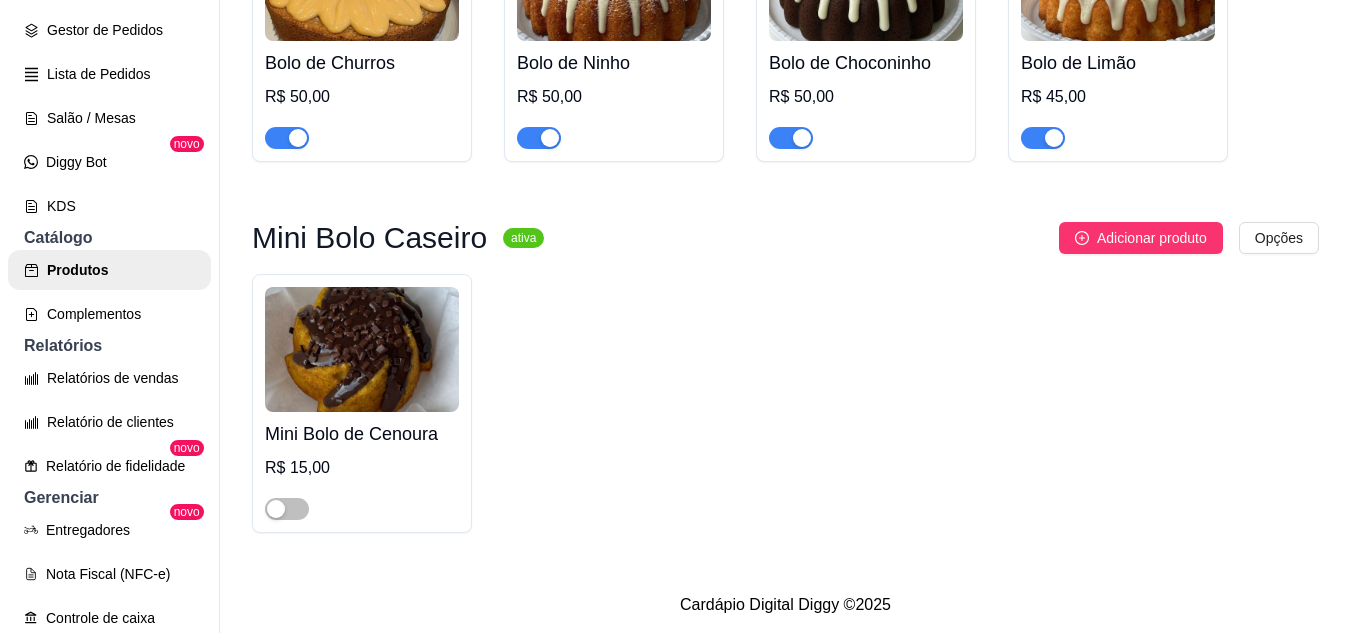 scroll, scrollTop: 1006, scrollLeft: 0, axis: vertical 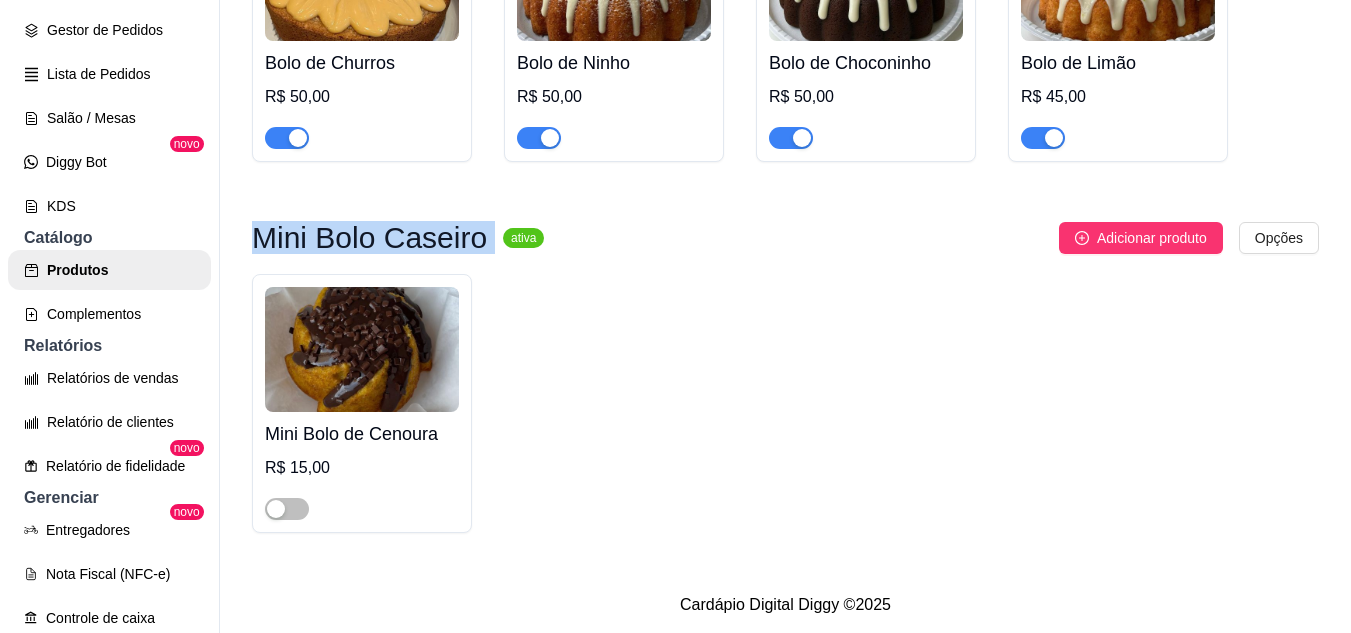 drag, startPoint x: 257, startPoint y: 229, endPoint x: 494, endPoint y: 218, distance: 237.25514 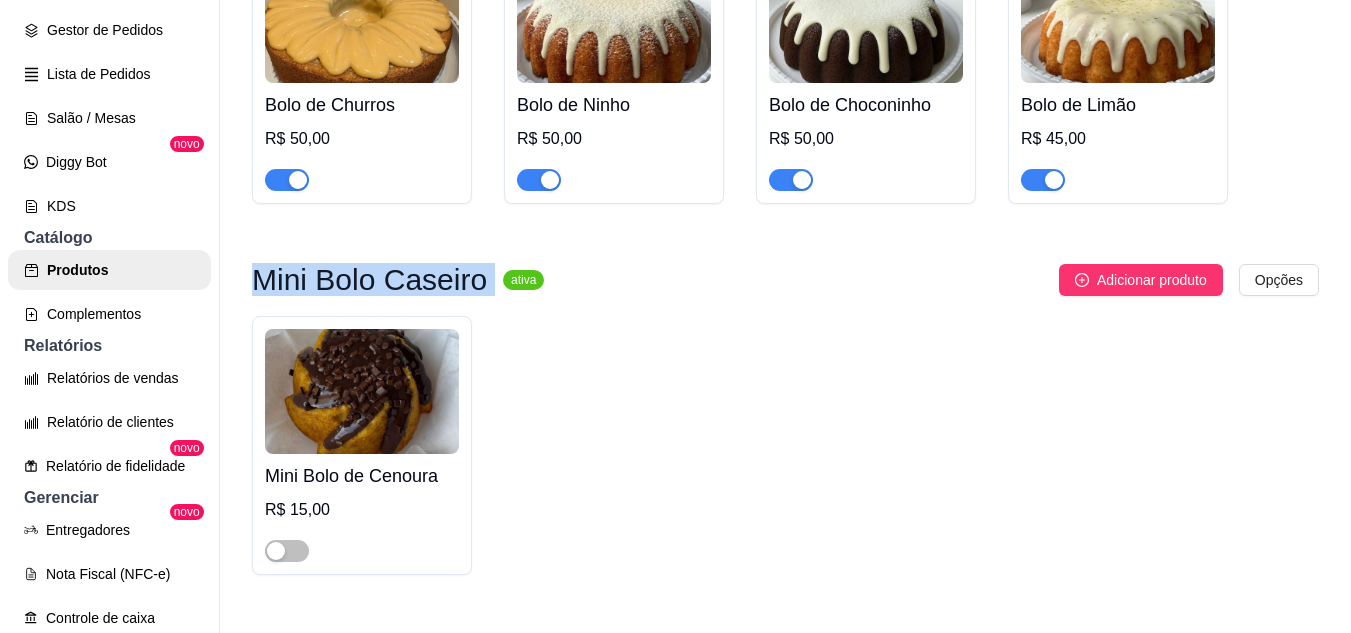 scroll, scrollTop: 1006, scrollLeft: 0, axis: vertical 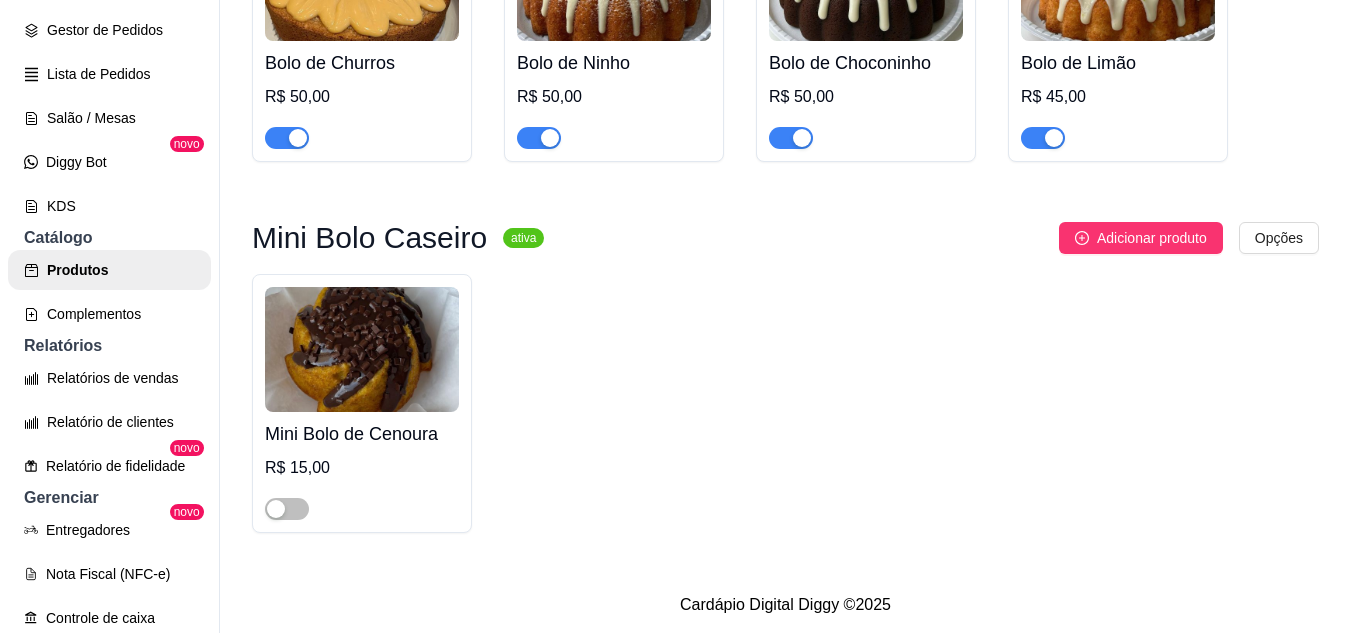 click on "Mini Bolo de Cenoura   R$ 15,00" at bounding box center [785, 403] 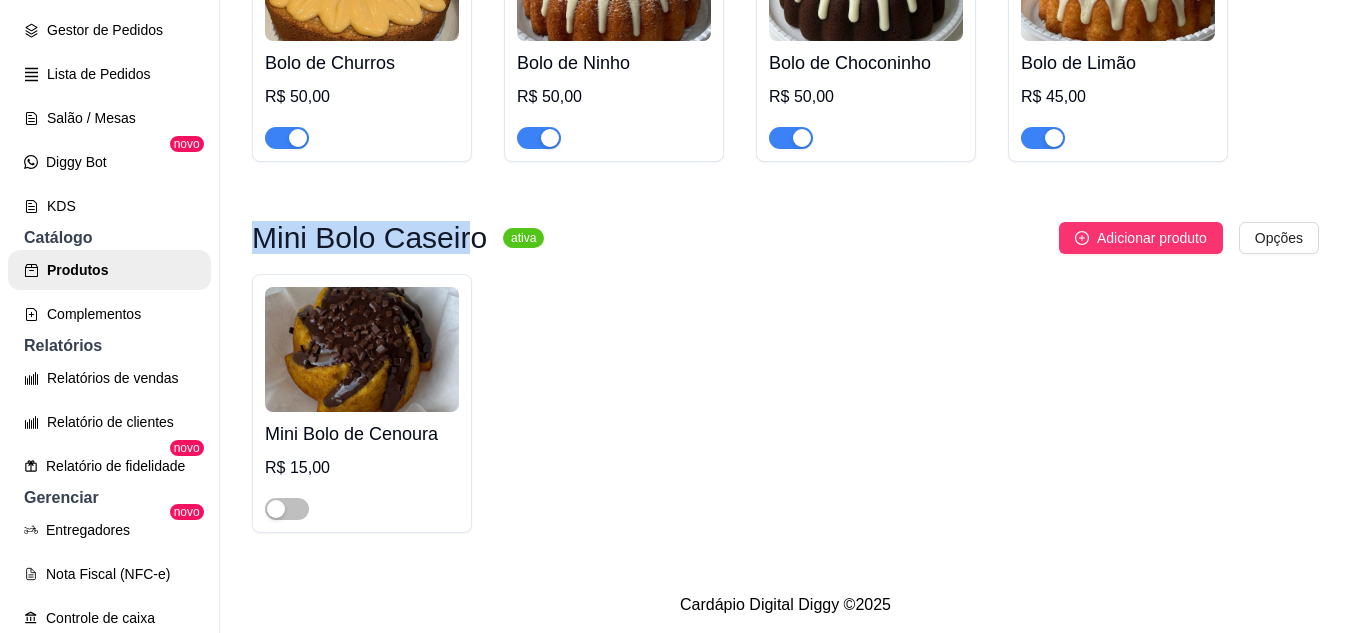 drag, startPoint x: 258, startPoint y: 233, endPoint x: 455, endPoint y: 219, distance: 197.49684 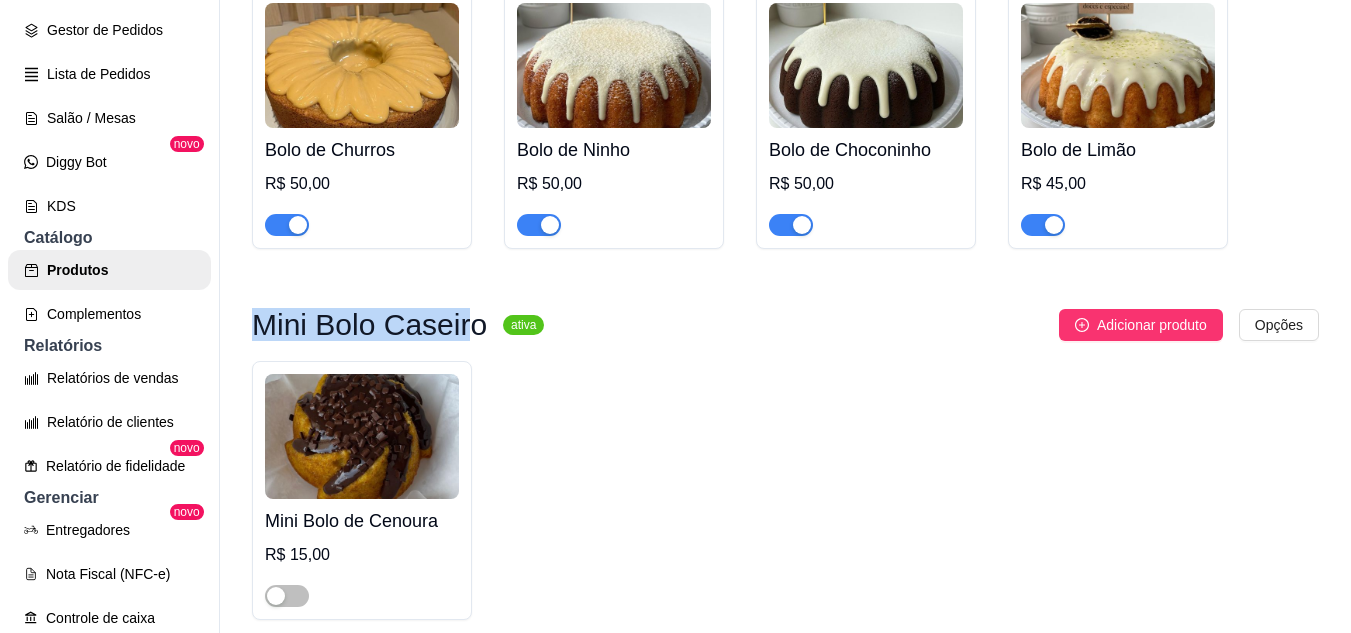 scroll, scrollTop: 1006, scrollLeft: 0, axis: vertical 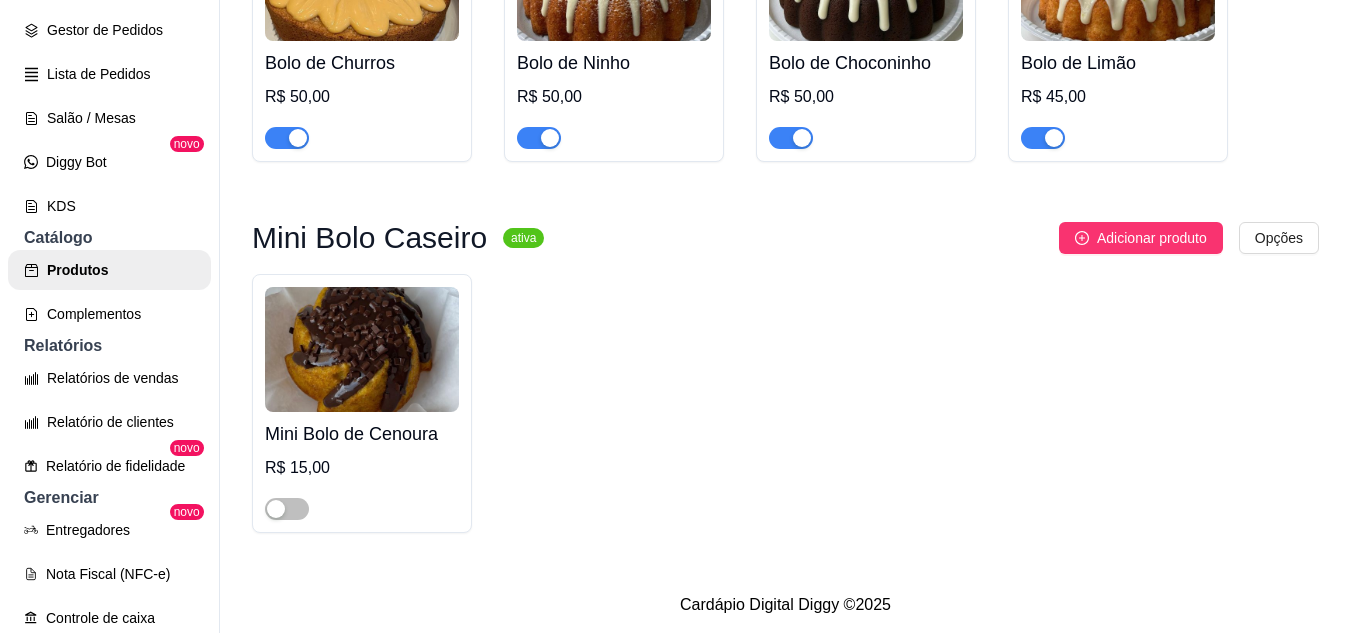 click on "Mini Bolo de Cenoura   R$ 15,00" at bounding box center (785, 403) 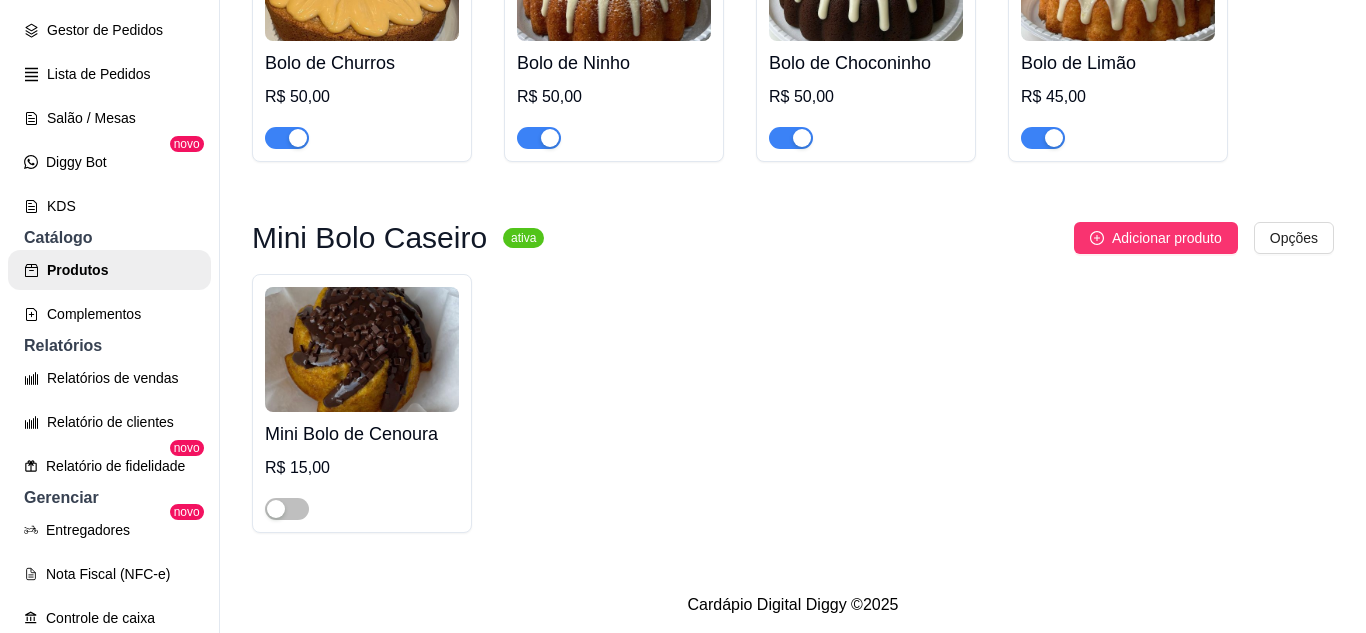 click on "B Breslô ... Loja Aberta Loja Período gratuito até 18/08   Dia a dia Pedidos balcão (PDV) Gestor de Pedidos Lista de Pedidos Salão / Mesas Diggy Bot novo KDS Catálogo Produtos Complementos Relatórios Relatórios de vendas Relatório de clientes Relatório de fidelidade novo Gerenciar Entregadores novo Nota Fiscal (NFC-e) Controle de caixa Controle de fiado Cupons Clientes Estoque Configurações Diggy Planos Precisa de ajuda? Sair Produtos Adicionar categoria Reodernar categorias Aqui você cadastra e gerencia seu produtos e categorias Bolos Caseiros ativa Adicionar produto Opções Bolo de Pistache   R$ 80,00 Bolo de Laranja com Merengue Italiano   R$ 55,00 Bolo Toalha Felpuda   R$ 50,00 Bolo Moka   R$ 50,00 Bolo de Chocolate Tradicional   R$ 50,00 Bolo de Coco com Doce Leite   R$ 50,00 Bolo de Chocolate com Maracujá   R$ 50,00 Bolo de Cenoura   R$ 50,00 Bolo de Churros   R$ 50,00 Bolo de Ninho   R$ 50,00 Bolo de Choconinho   R$ 50,00 Bolo de Limão   R$ 45,00 Mini Bolo Caseiro ativa" at bounding box center [683, 316] 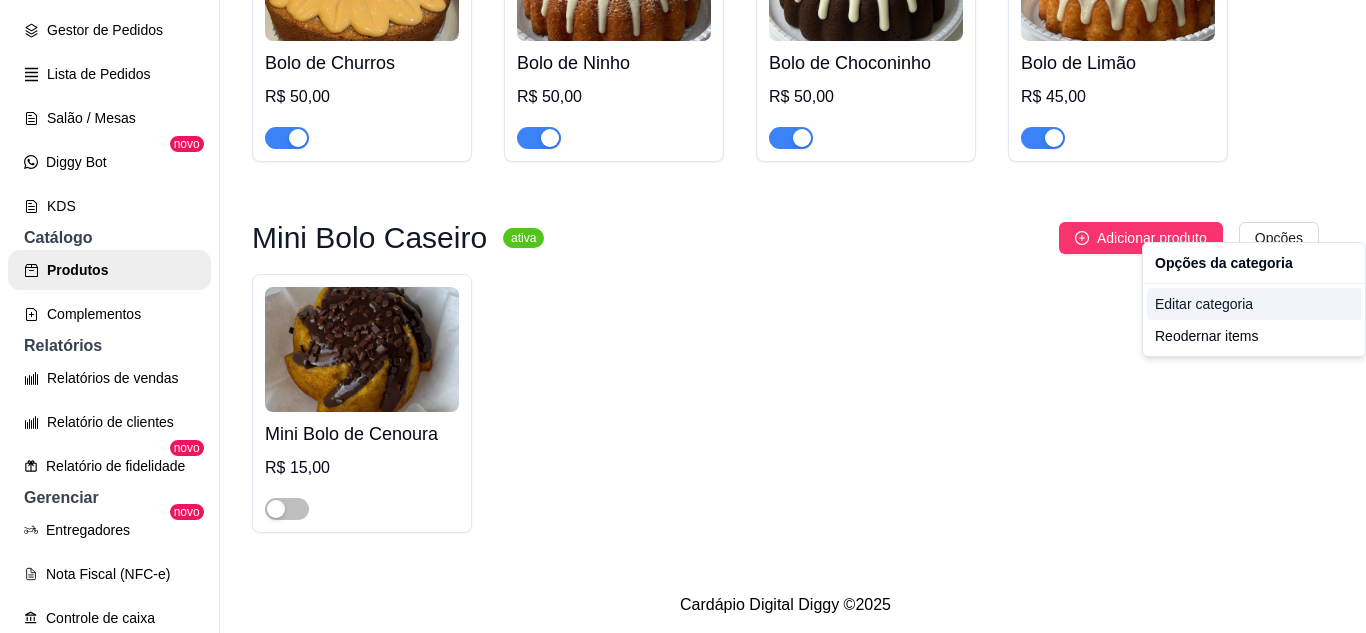 click on "Editar categoria" at bounding box center (1254, 304) 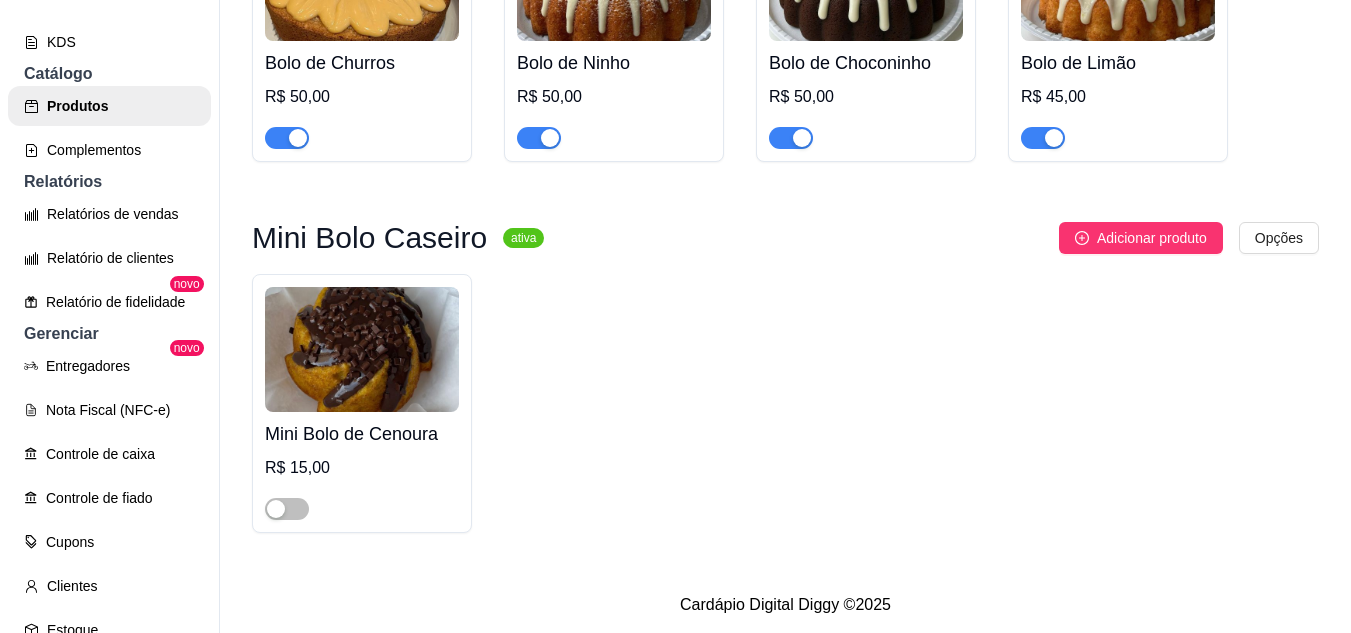 scroll, scrollTop: 500, scrollLeft: 0, axis: vertical 